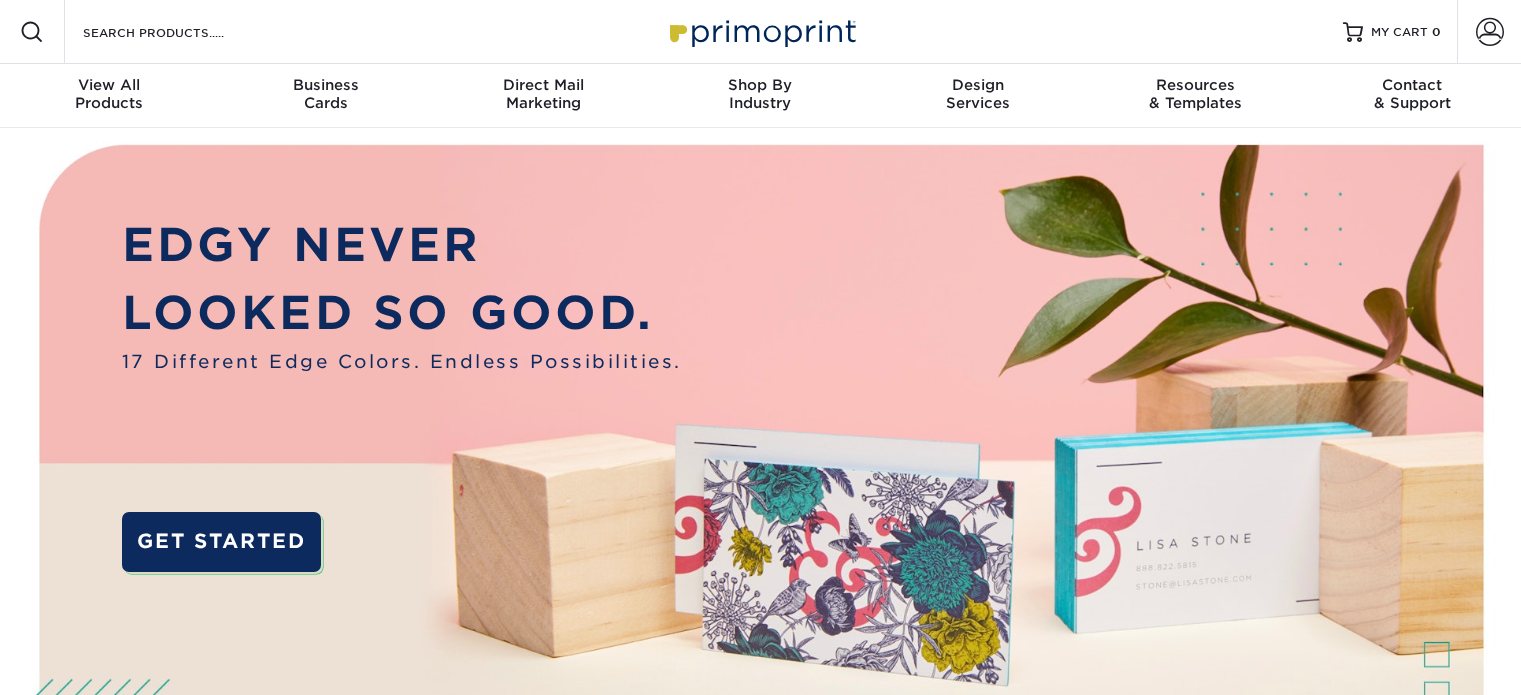 scroll, scrollTop: 0, scrollLeft: 0, axis: both 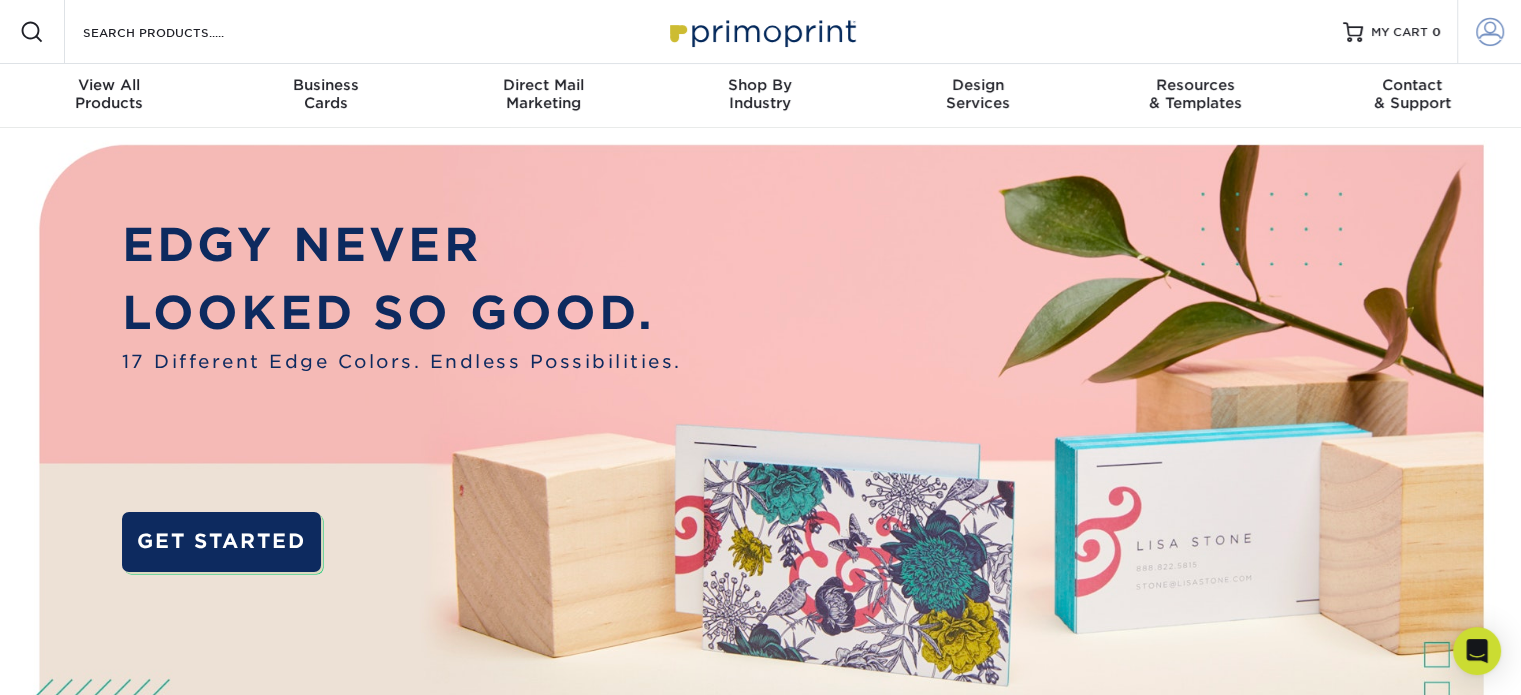 click at bounding box center [1490, 32] 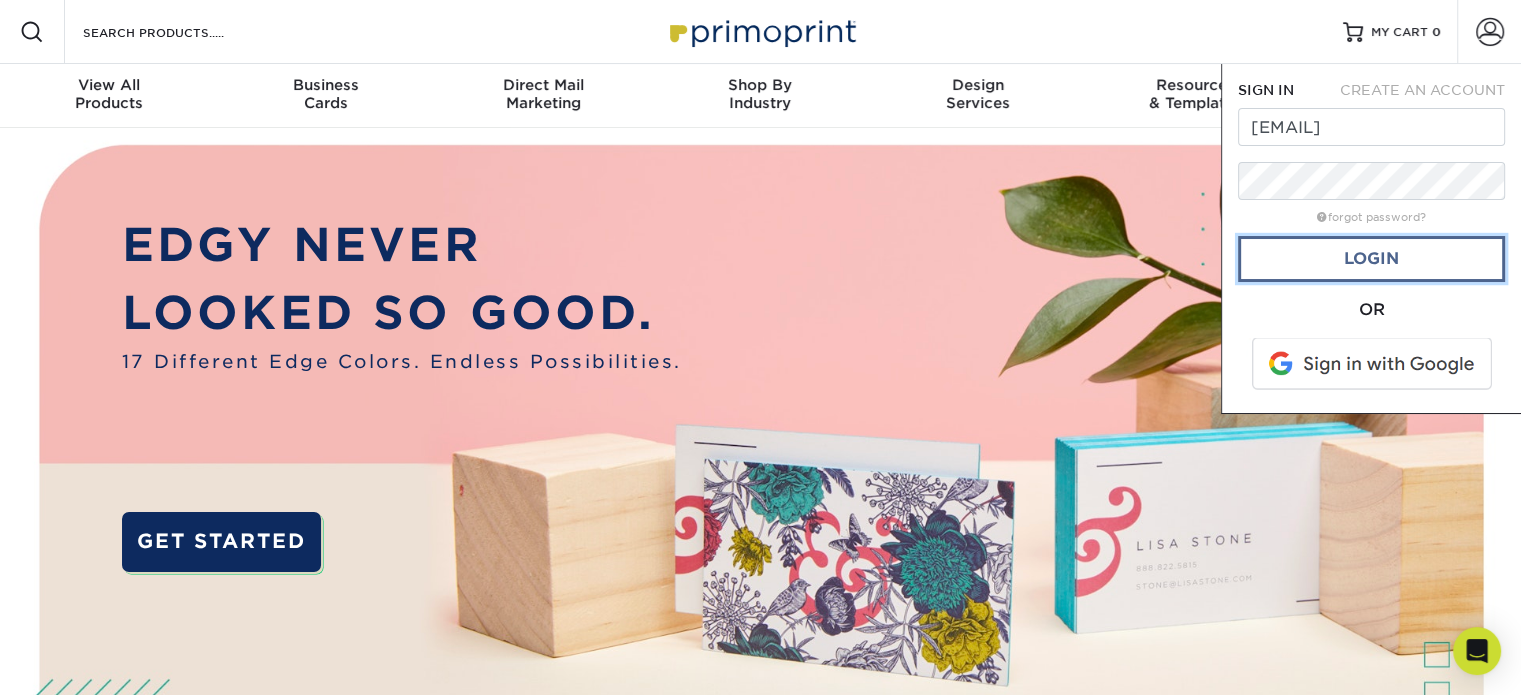 click on "Login" at bounding box center [1371, 259] 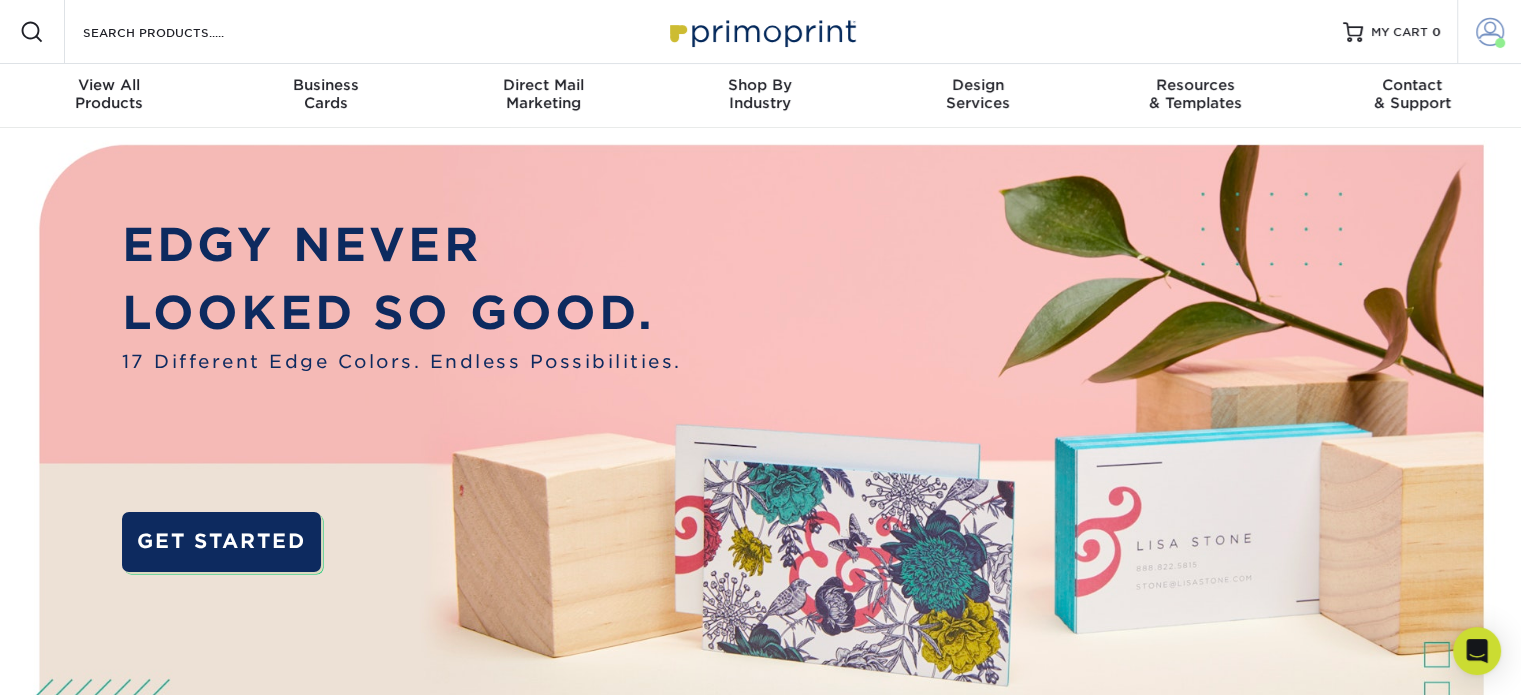 click at bounding box center [1490, 32] 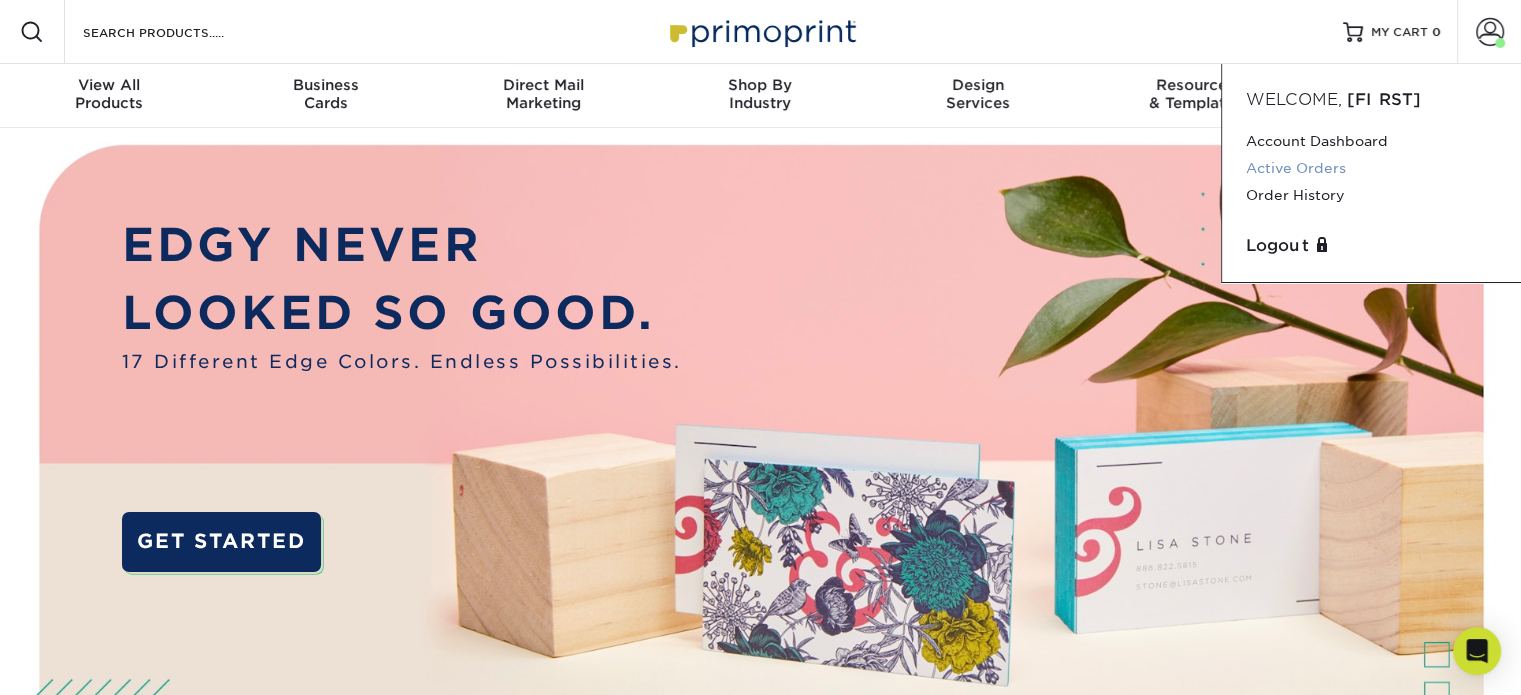 click on "Active Orders" at bounding box center (1371, 168) 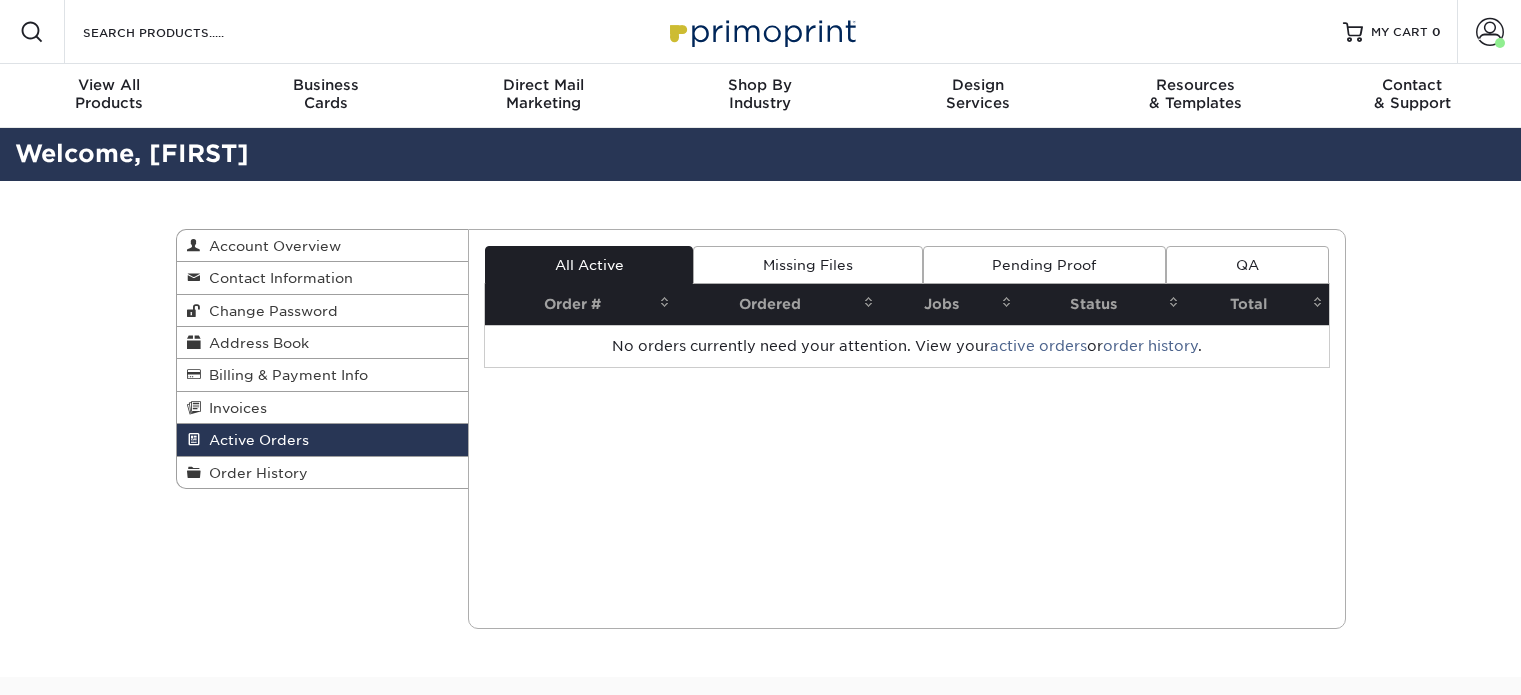 scroll, scrollTop: 0, scrollLeft: 0, axis: both 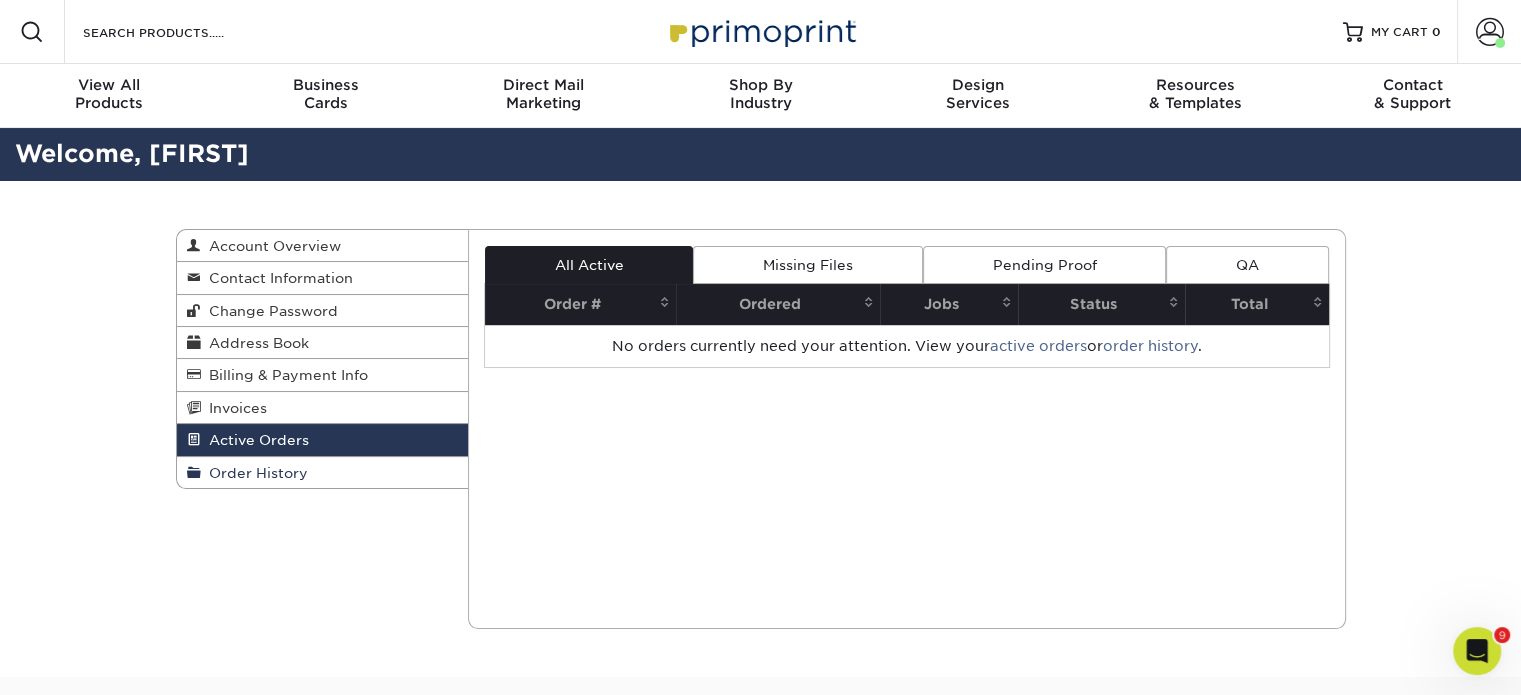 click on "Order History" at bounding box center (254, 473) 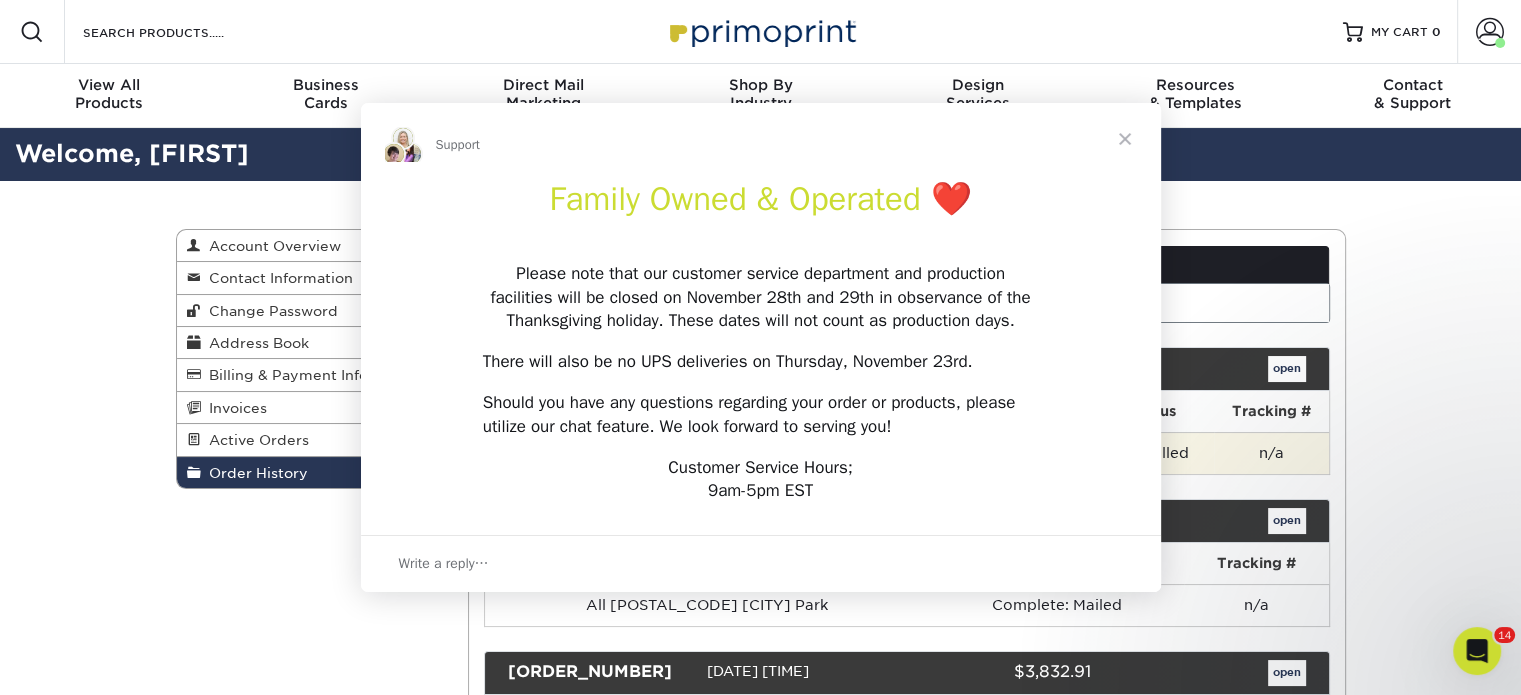 scroll, scrollTop: 0, scrollLeft: 0, axis: both 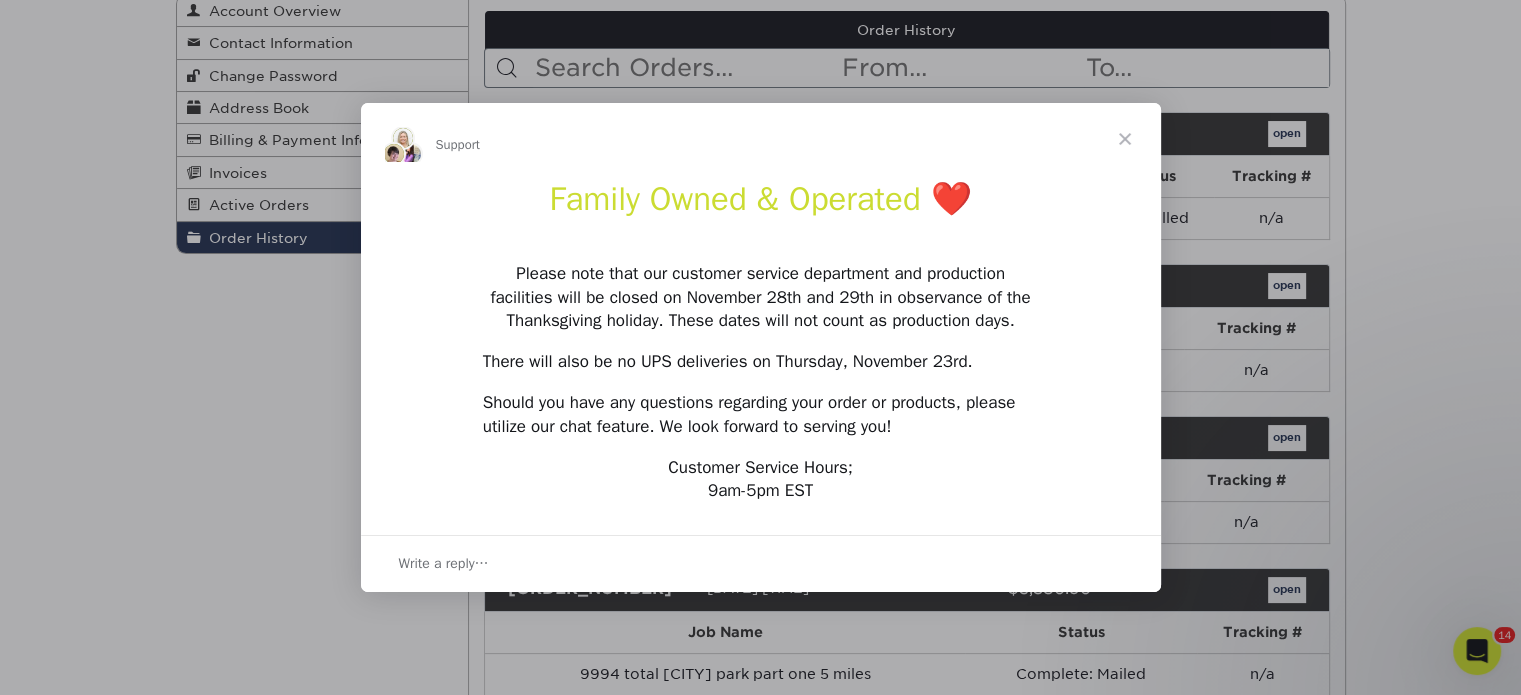 click at bounding box center [1125, 139] 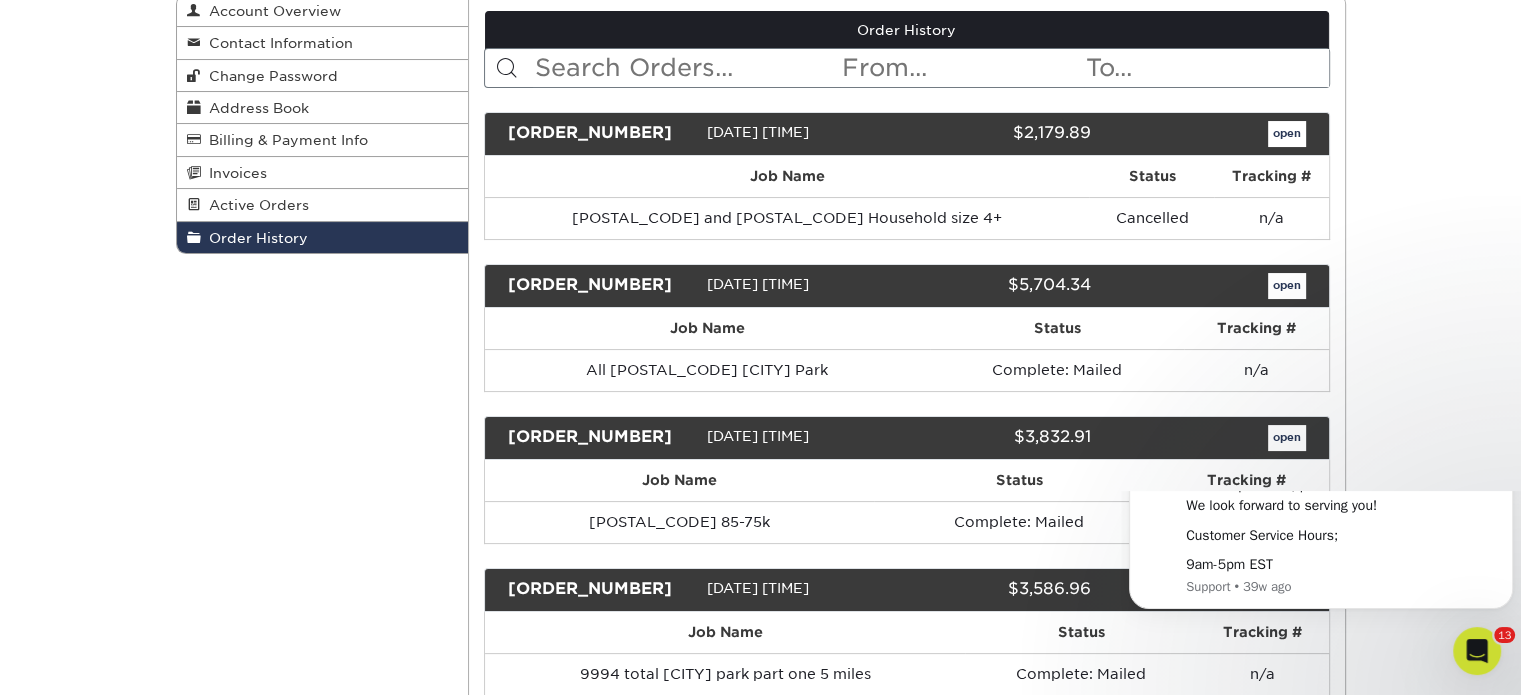 scroll, scrollTop: 0, scrollLeft: 0, axis: both 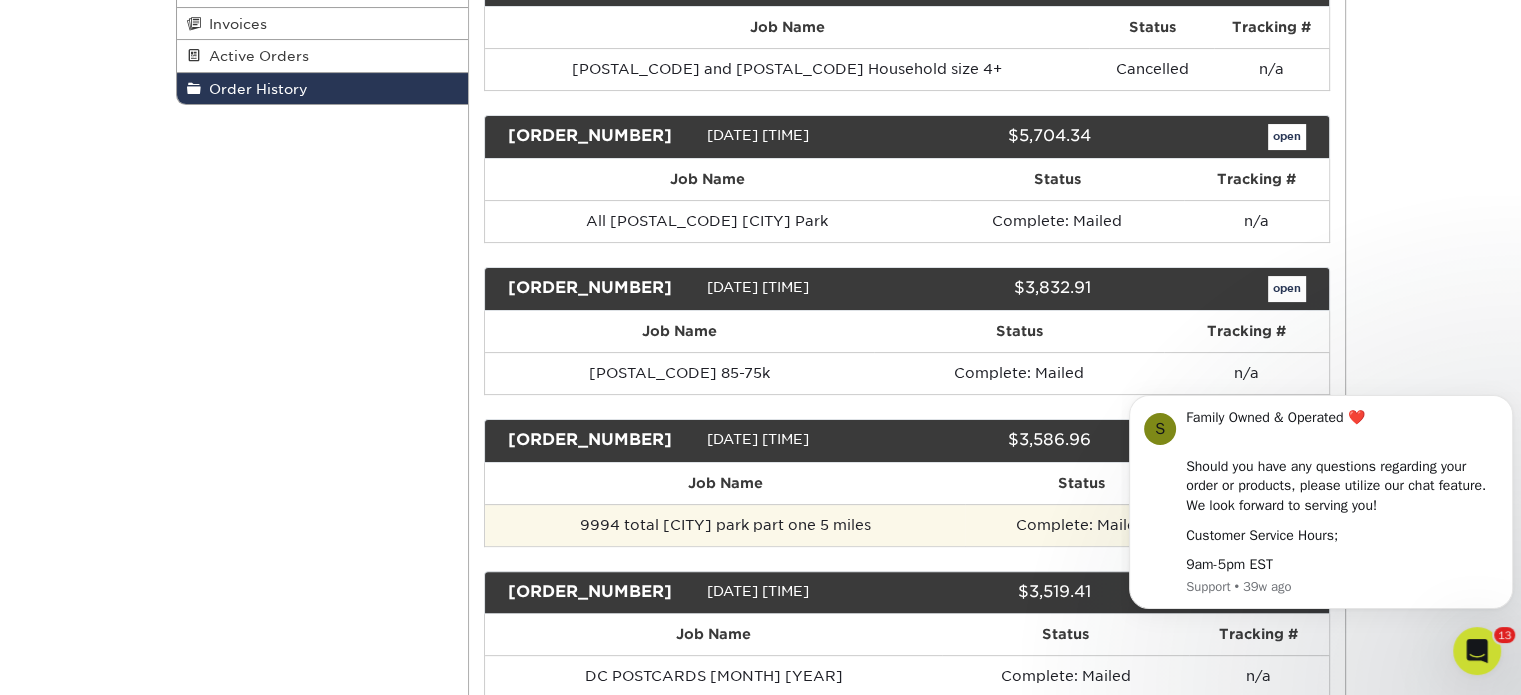 click on "9994 total [CITY] part one 5 miles" at bounding box center [725, 525] 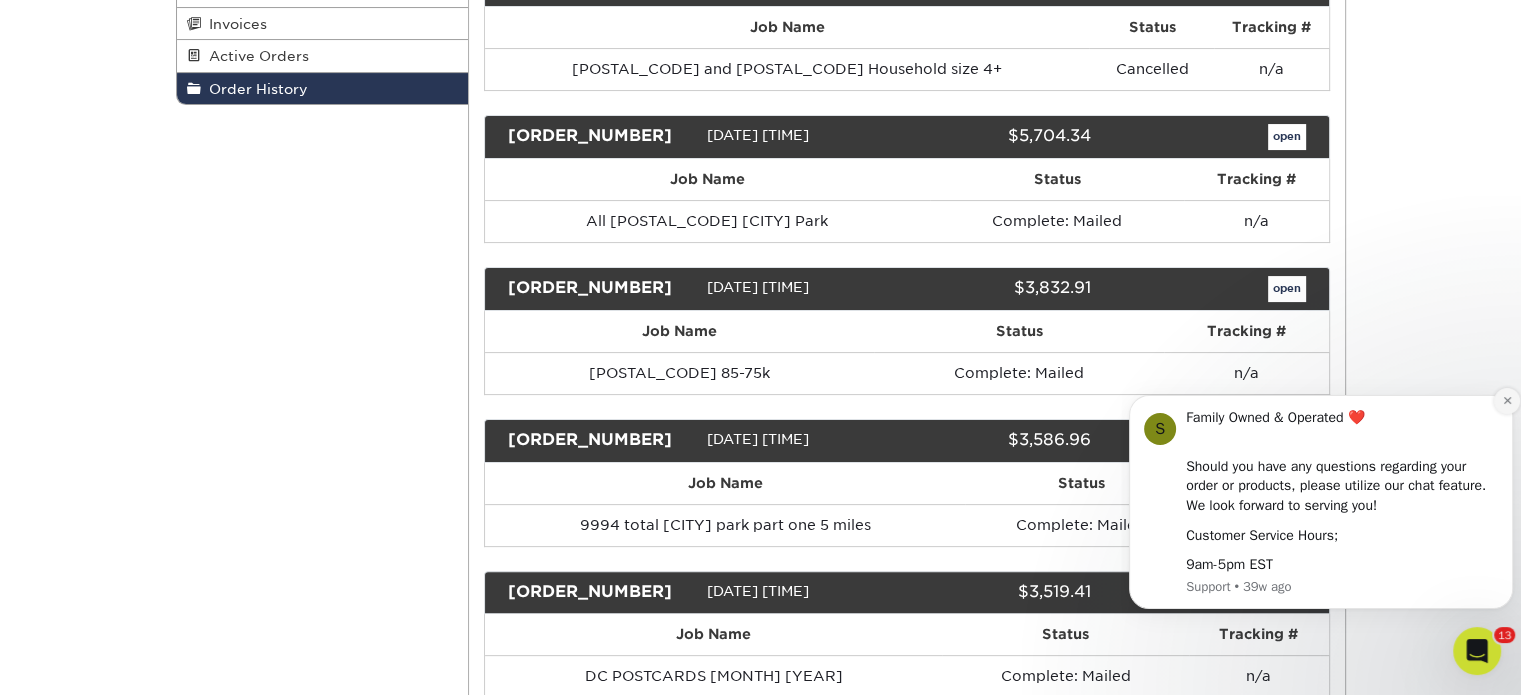 click 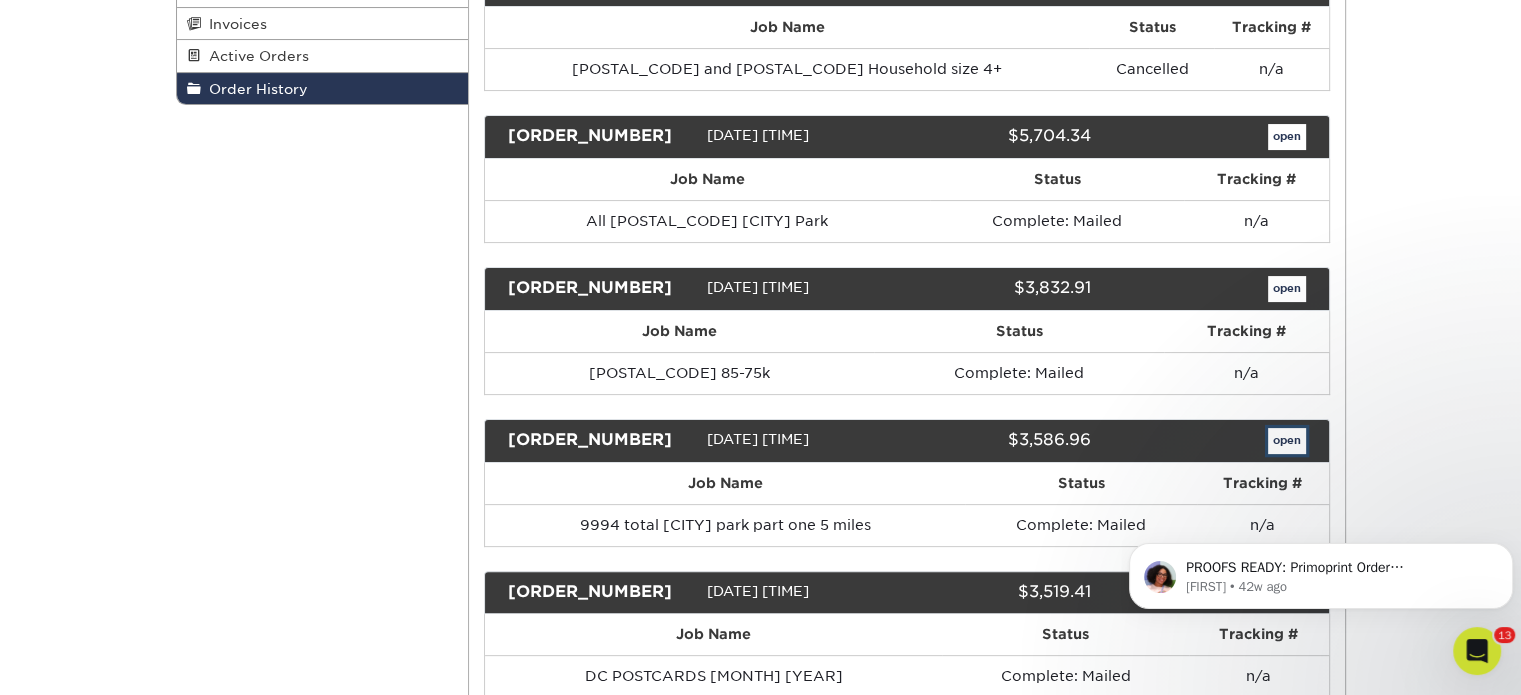 click on "open" at bounding box center [1287, 441] 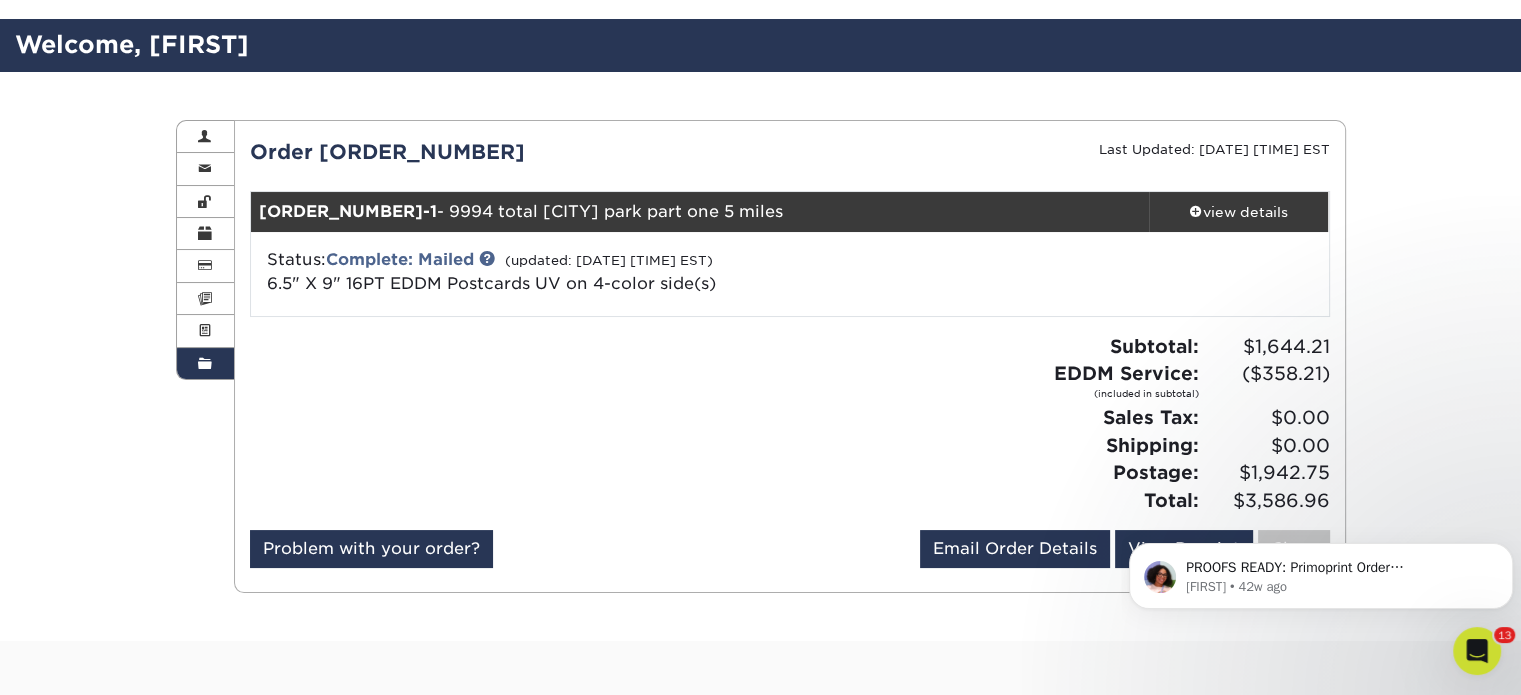 scroll, scrollTop: 108, scrollLeft: 0, axis: vertical 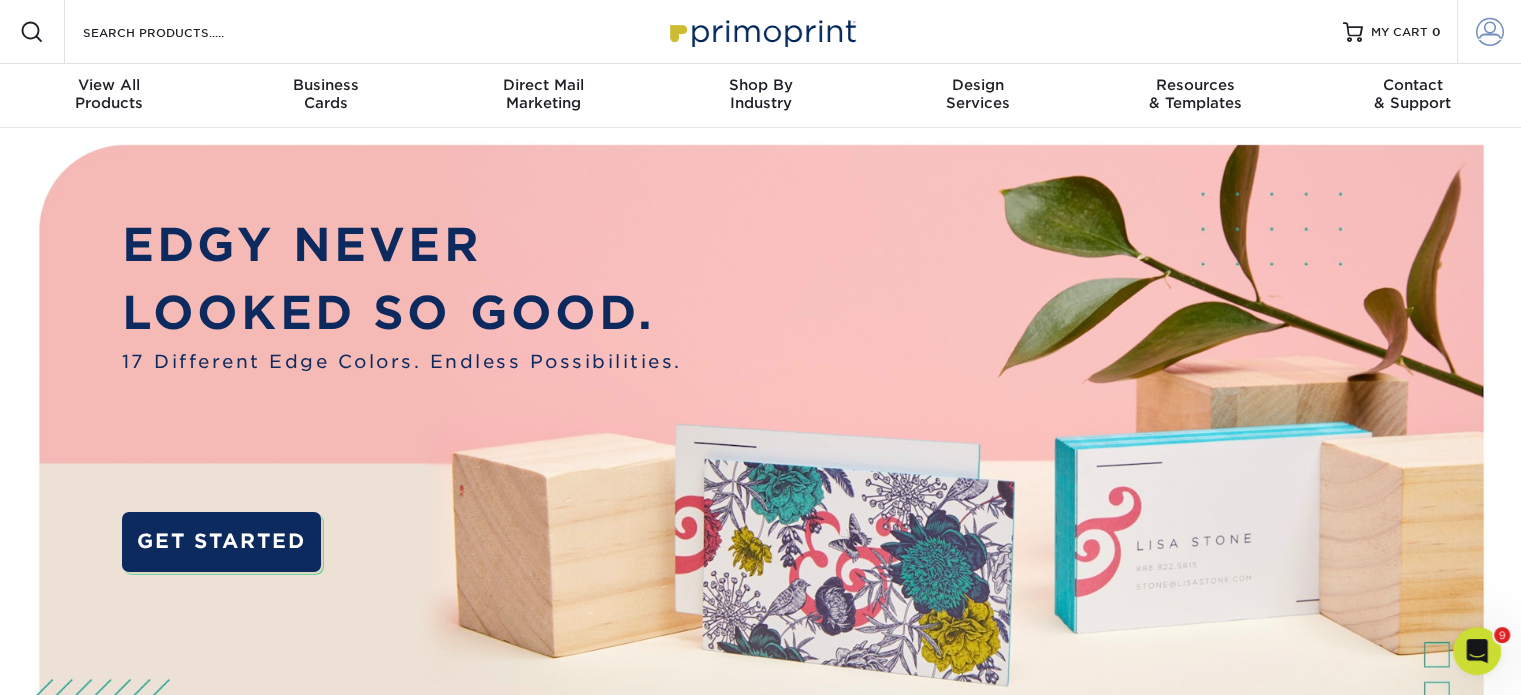 type on "[EMAIL]" 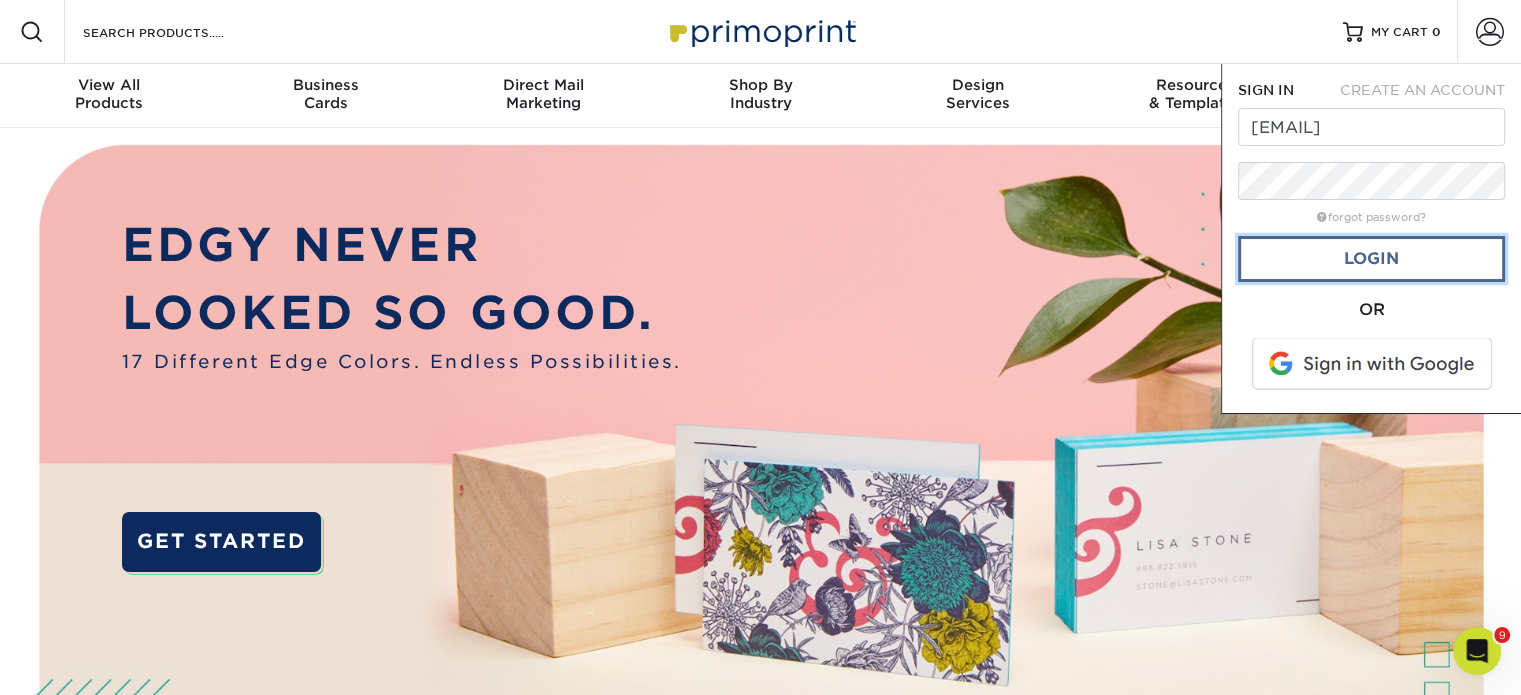 click on "Login" at bounding box center (1371, 259) 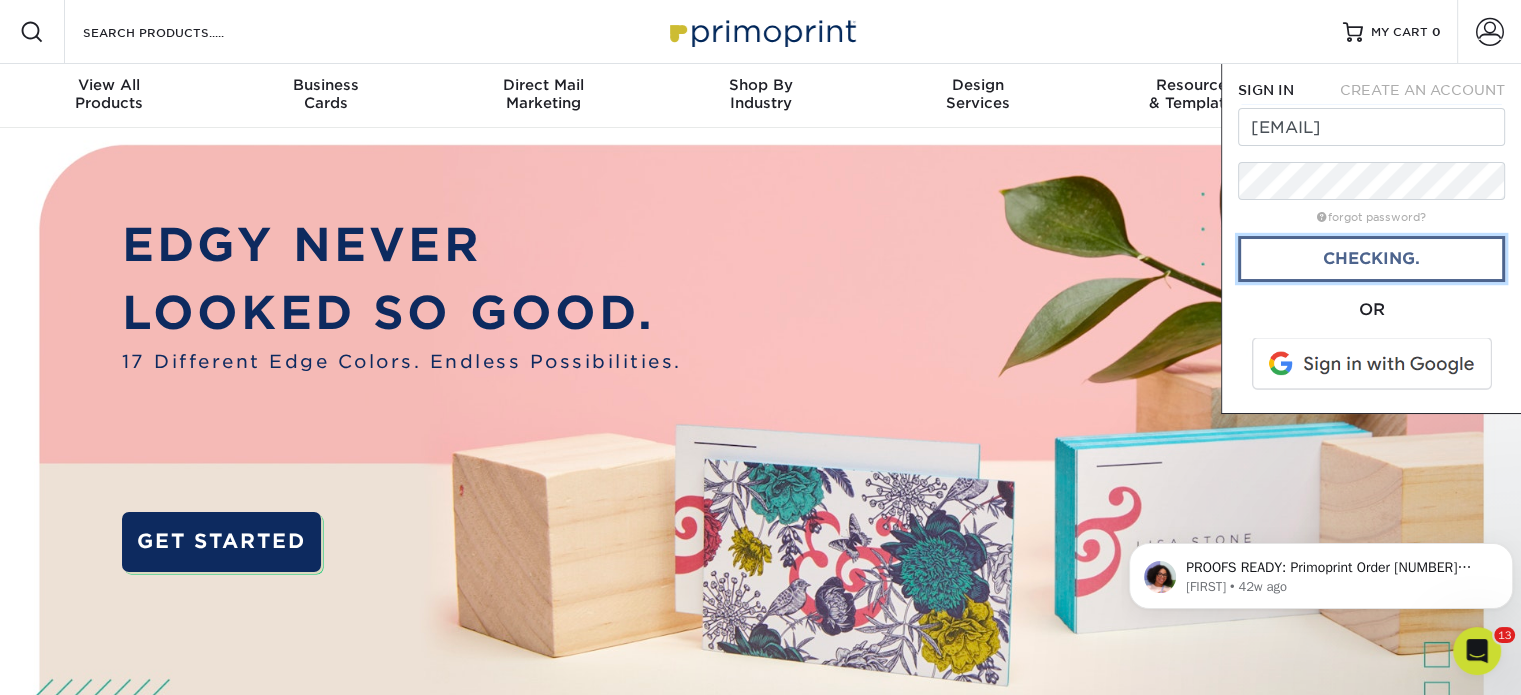 scroll, scrollTop: 0, scrollLeft: 0, axis: both 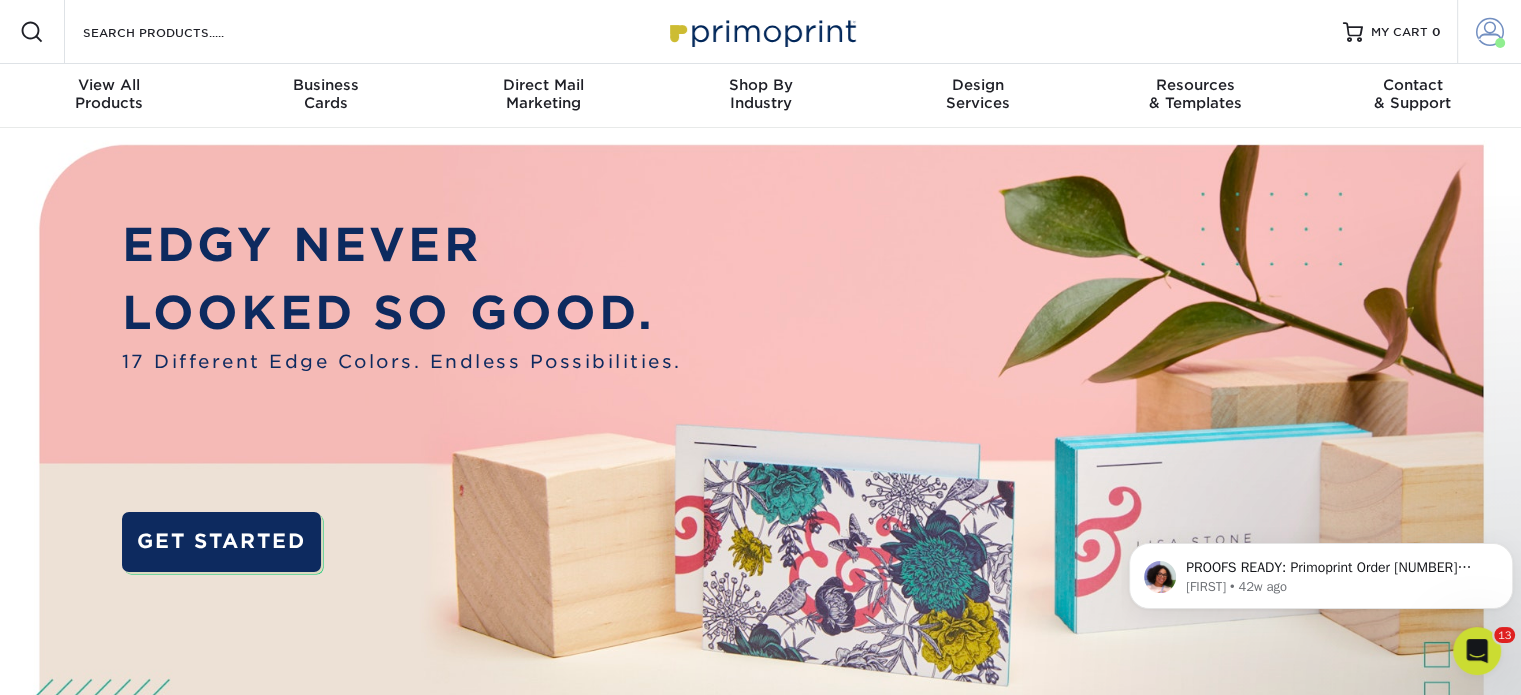 click at bounding box center [1500, 43] 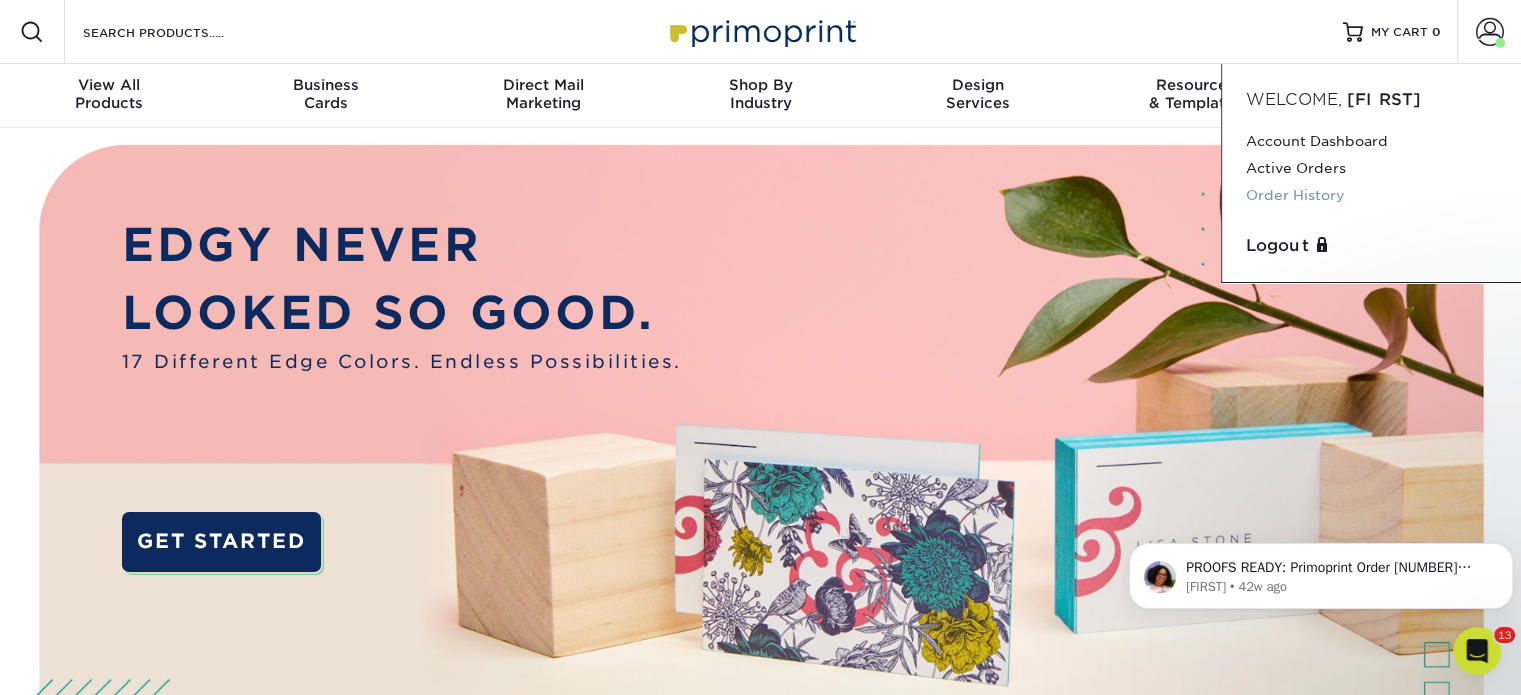 click on "Order History" at bounding box center [1371, 195] 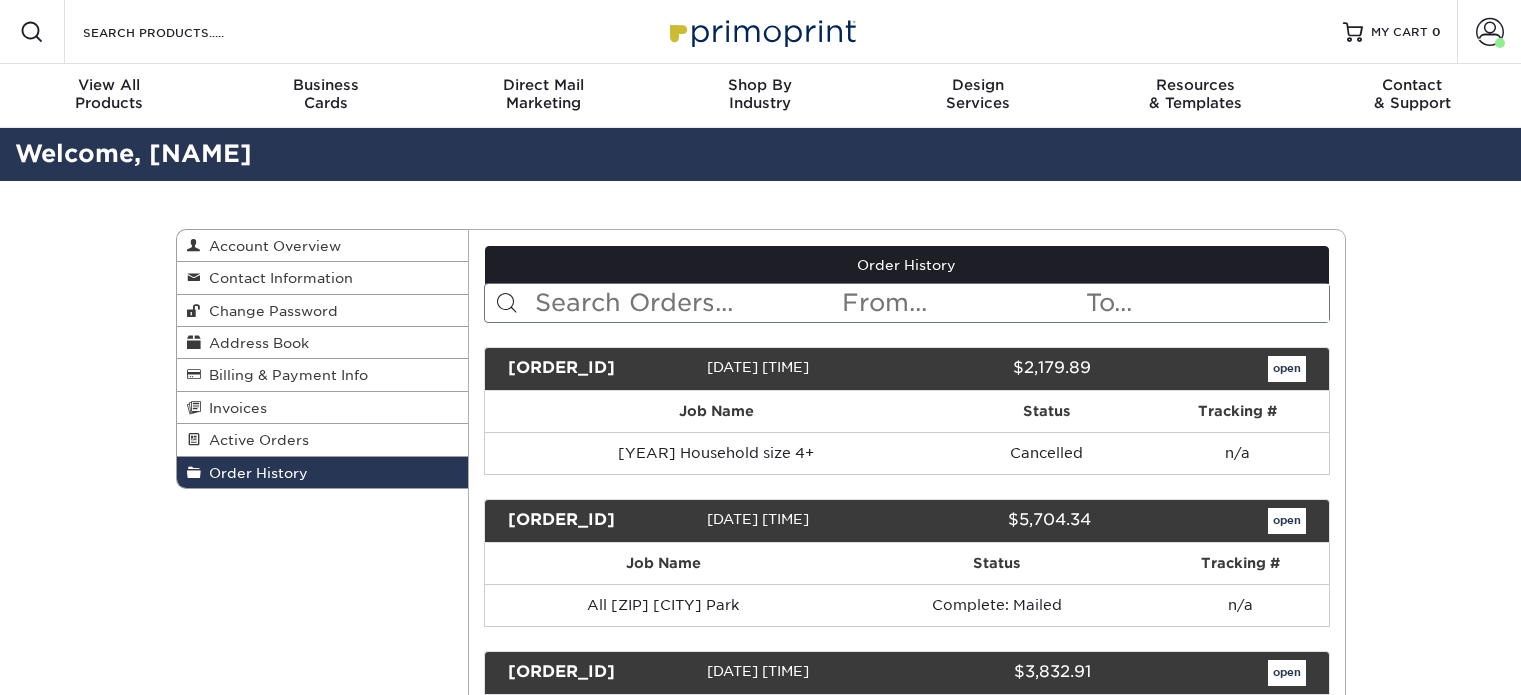 scroll, scrollTop: 0, scrollLeft: 0, axis: both 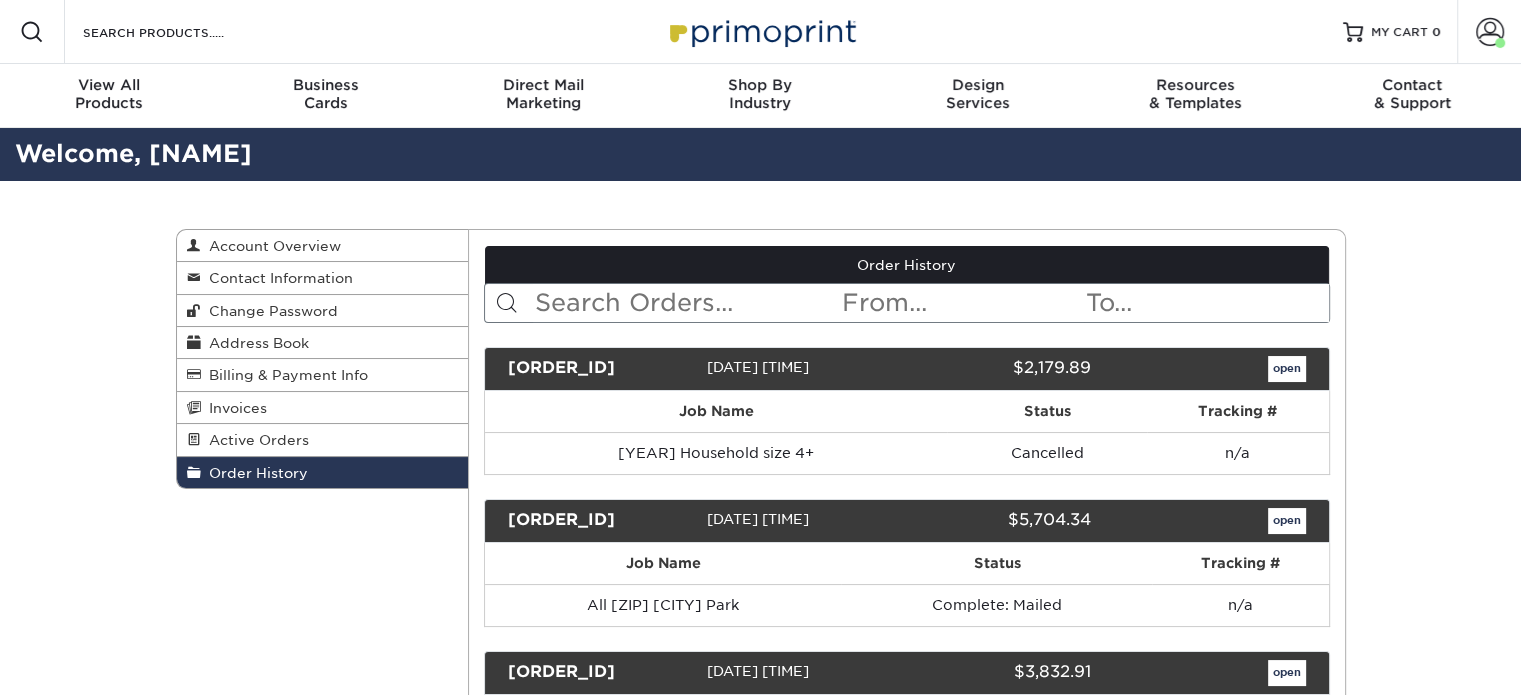 click on "Order History
Account Overview
Contact Information
Change Password
Address Book
Billing & Payment Info
Invoices $0.00" at bounding box center (761, 2078) 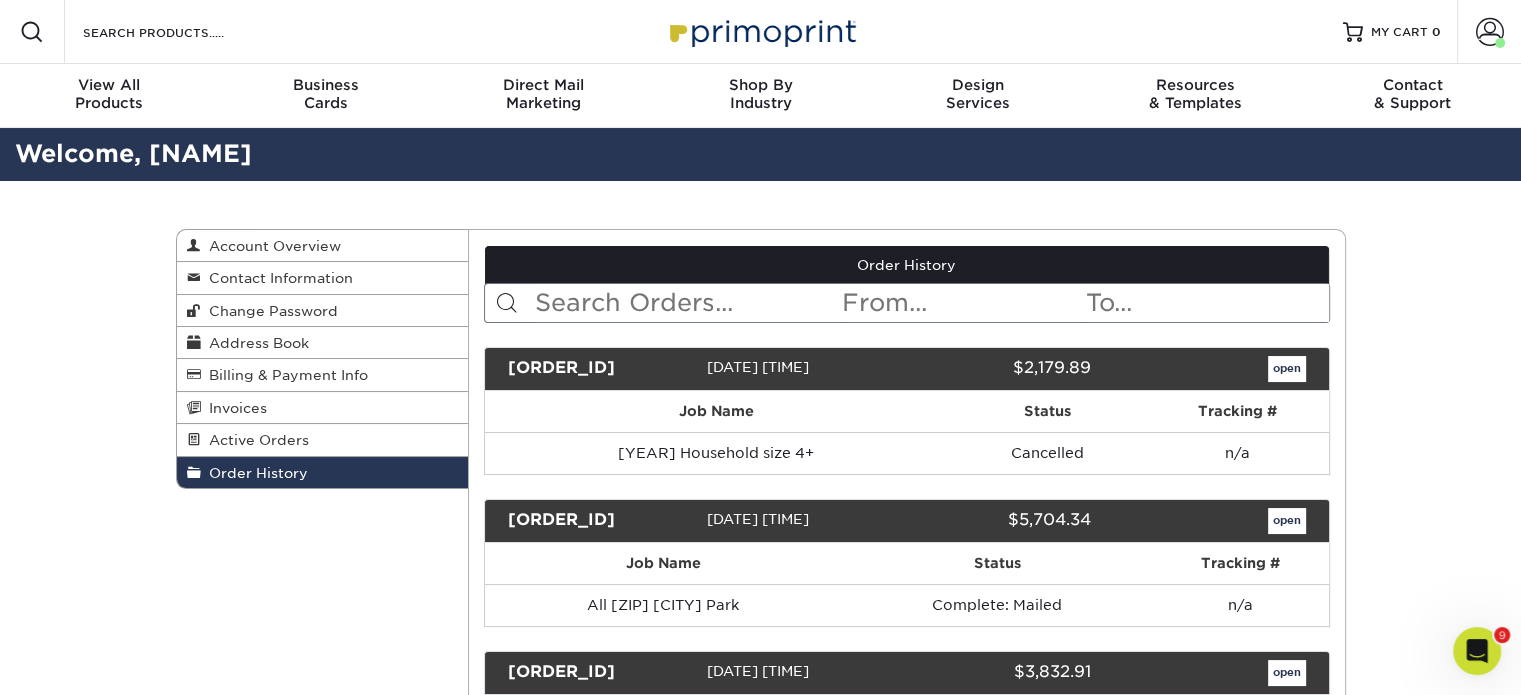 scroll, scrollTop: 0, scrollLeft: 0, axis: both 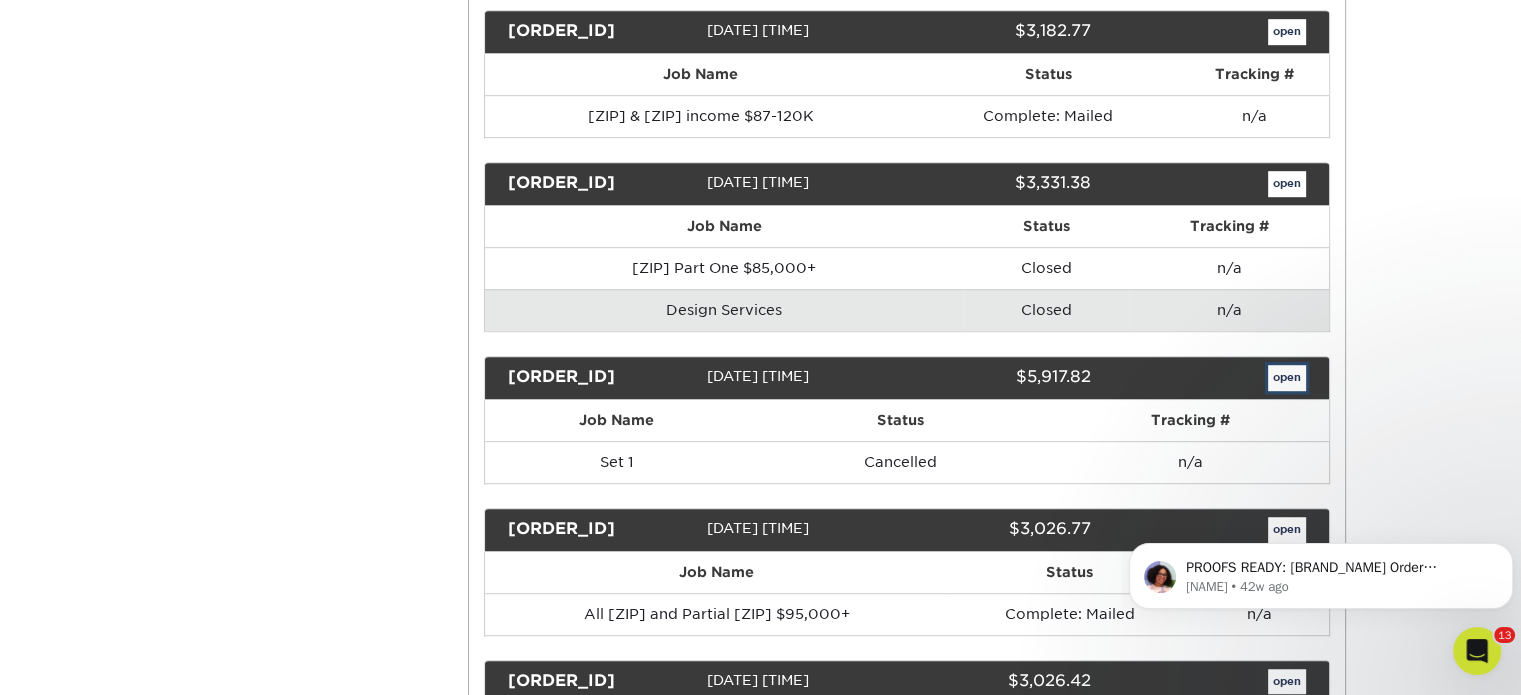 click on "open" at bounding box center (1287, 378) 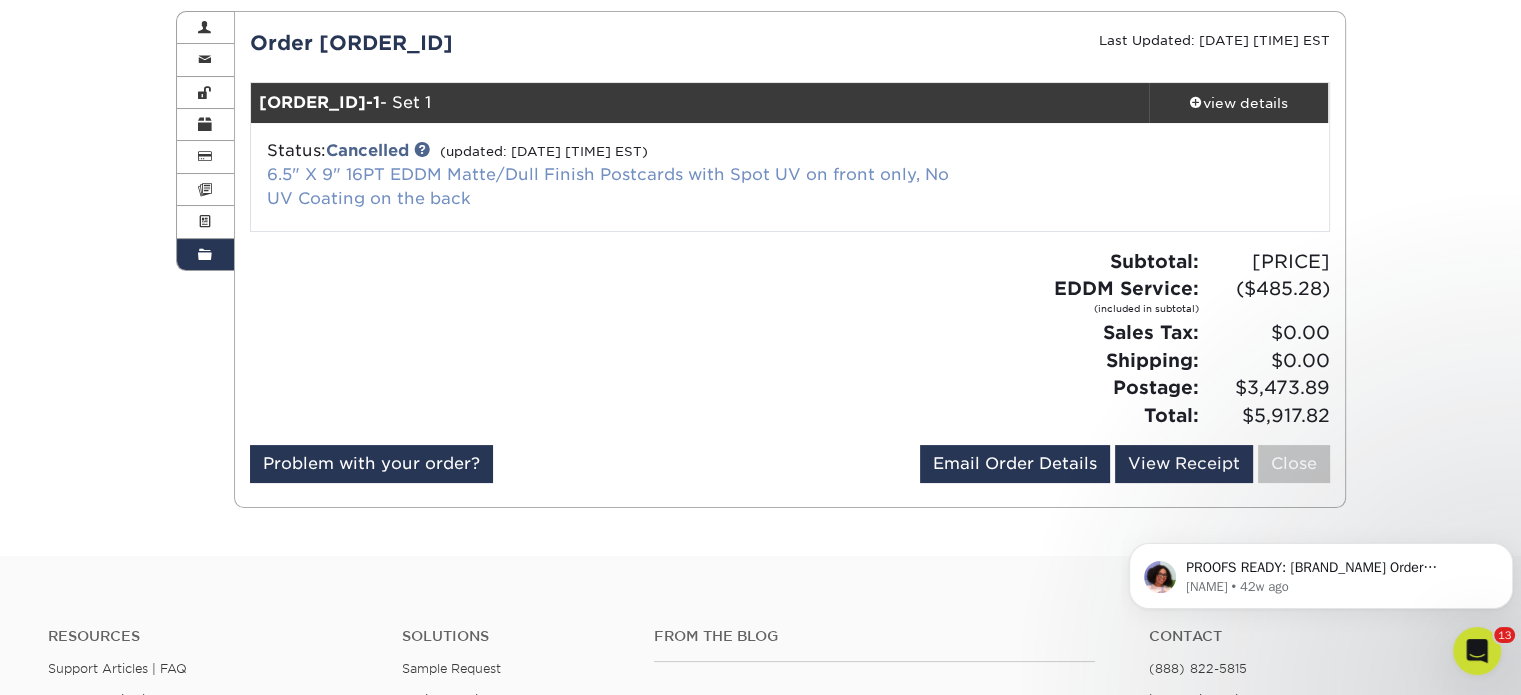 scroll, scrollTop: 221, scrollLeft: 0, axis: vertical 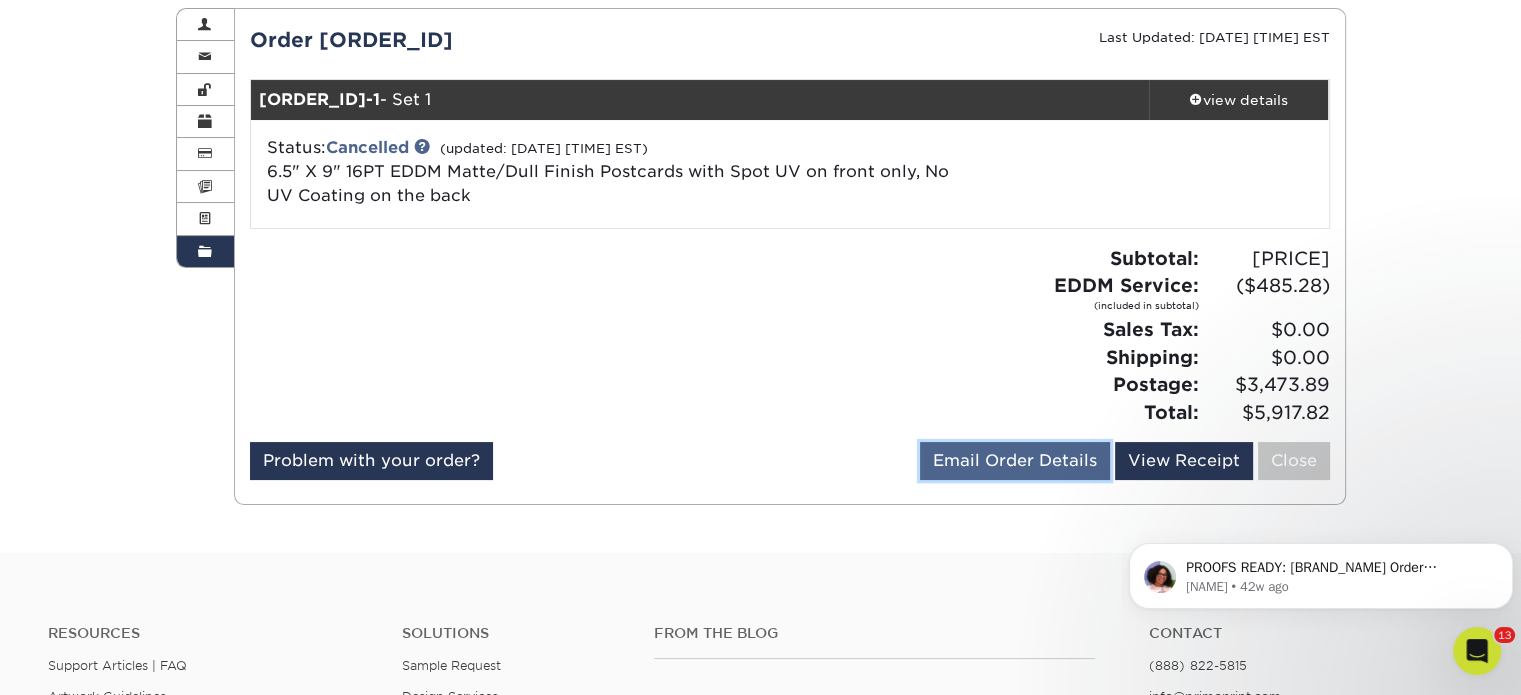 click on "Email Order Details" at bounding box center [1015, 461] 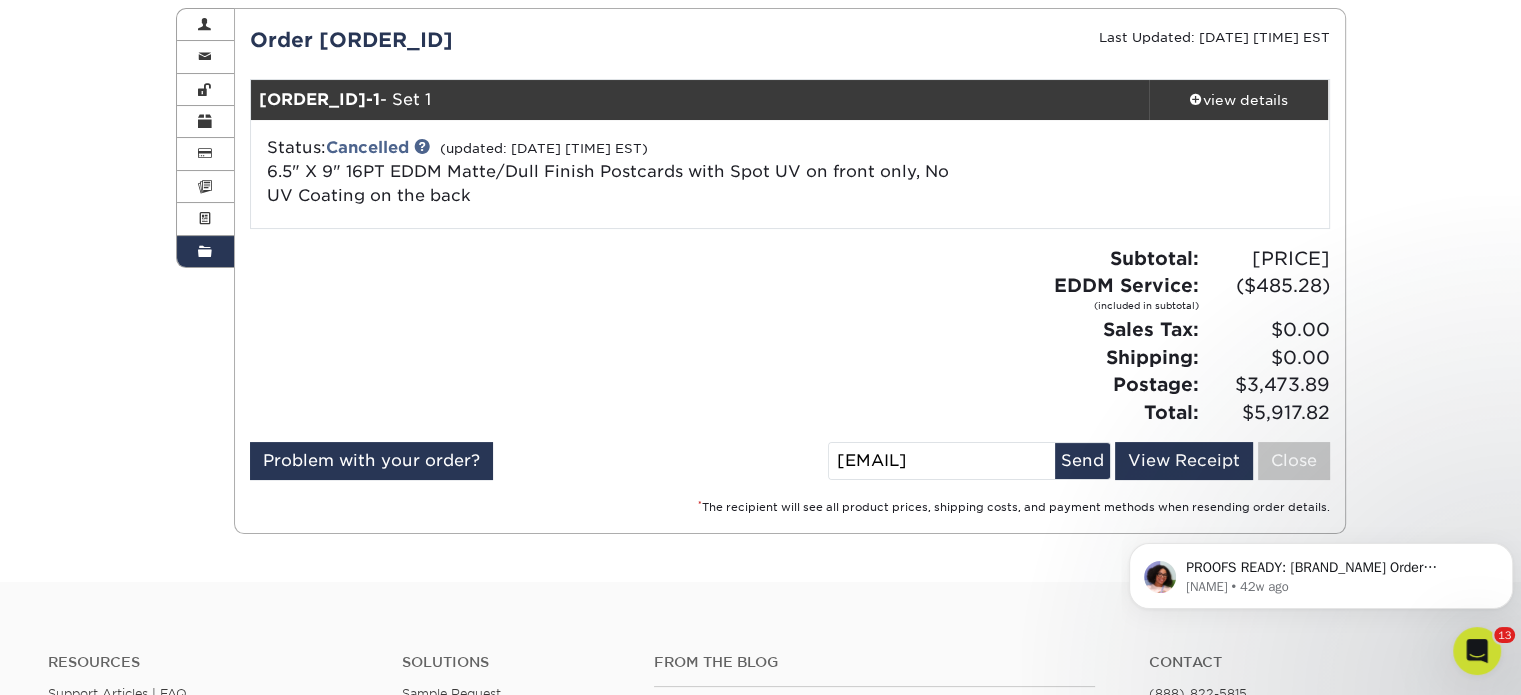 click on "Subtotal:   $2,443.93
EDDM Service: (included in subtotal)   ($485.28)
Sales Tax:   $0.00
Shipping:   $0.00
Postage:   $3,473.89
Total:   $5,917.82" at bounding box center (1067, 336) 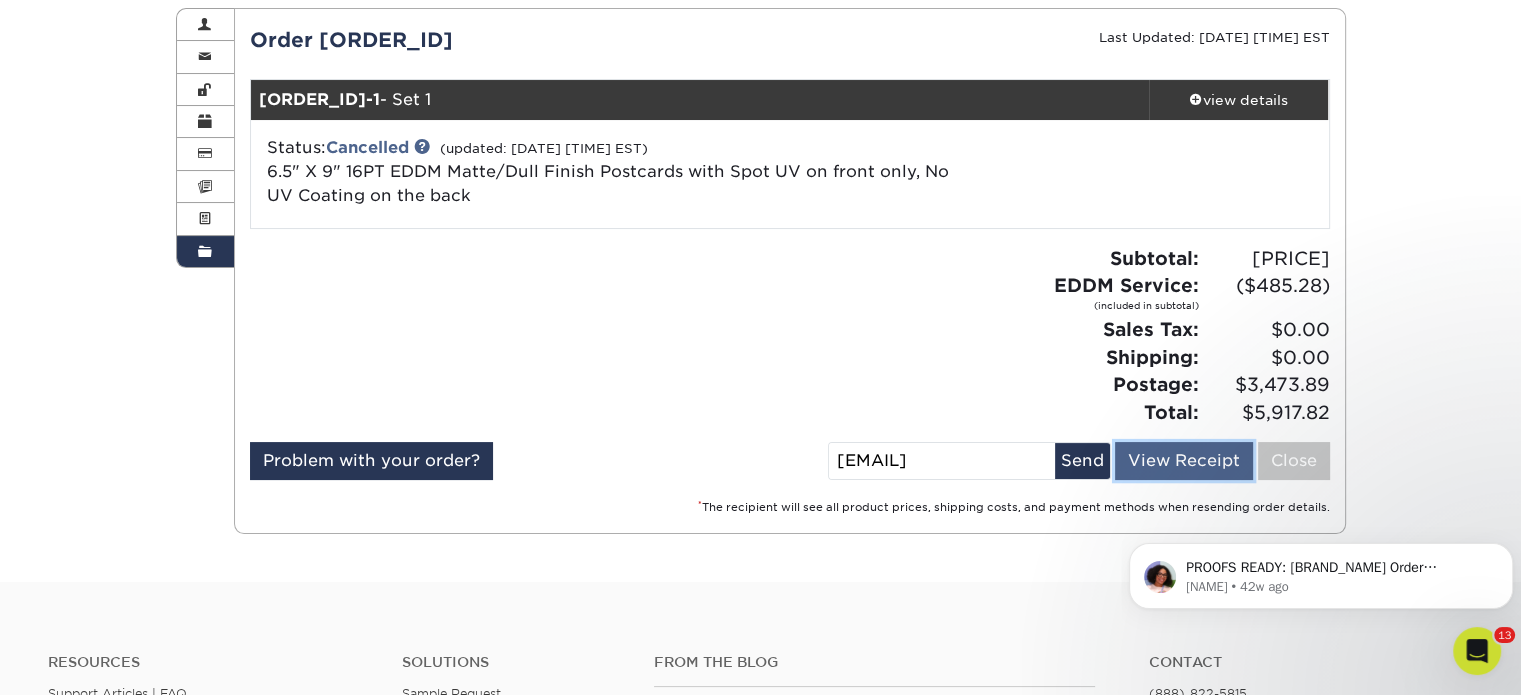 click on "View Receipt" at bounding box center [1184, 461] 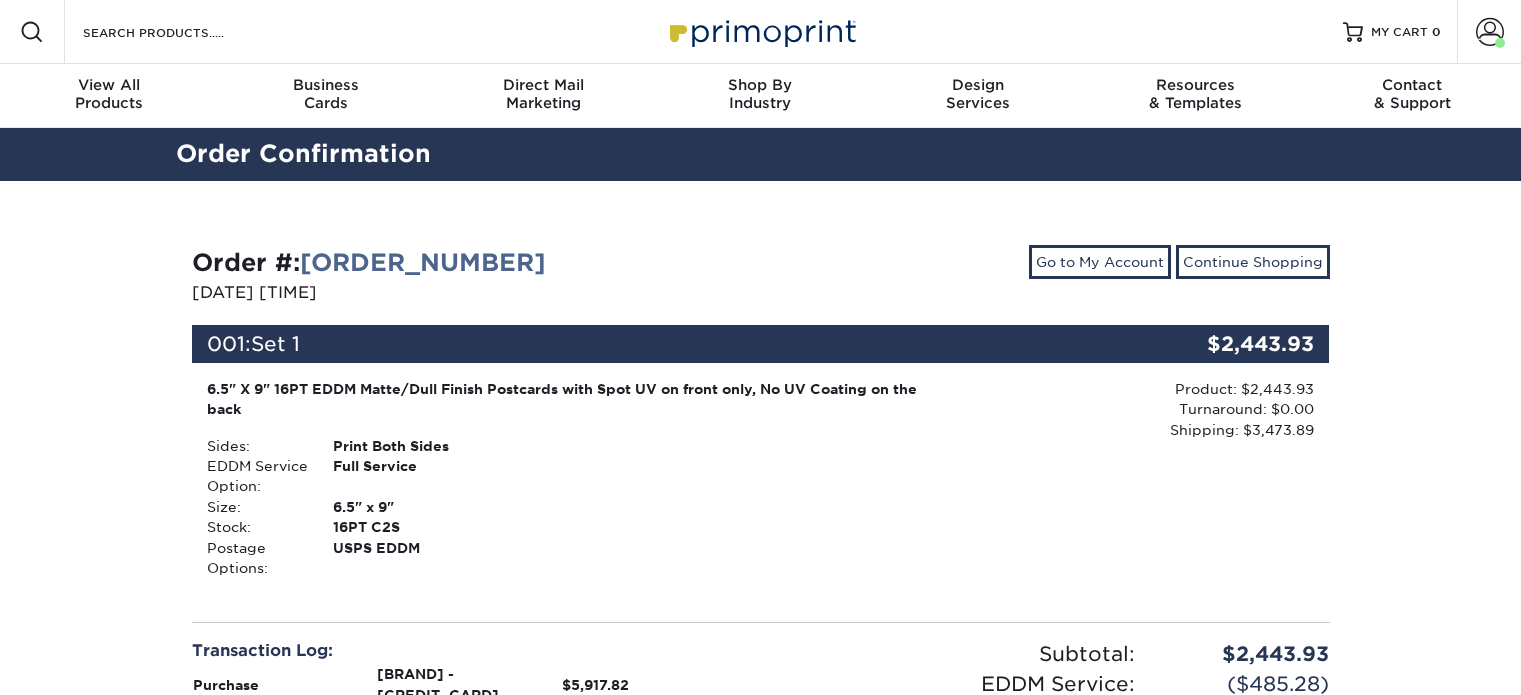 scroll, scrollTop: 0, scrollLeft: 0, axis: both 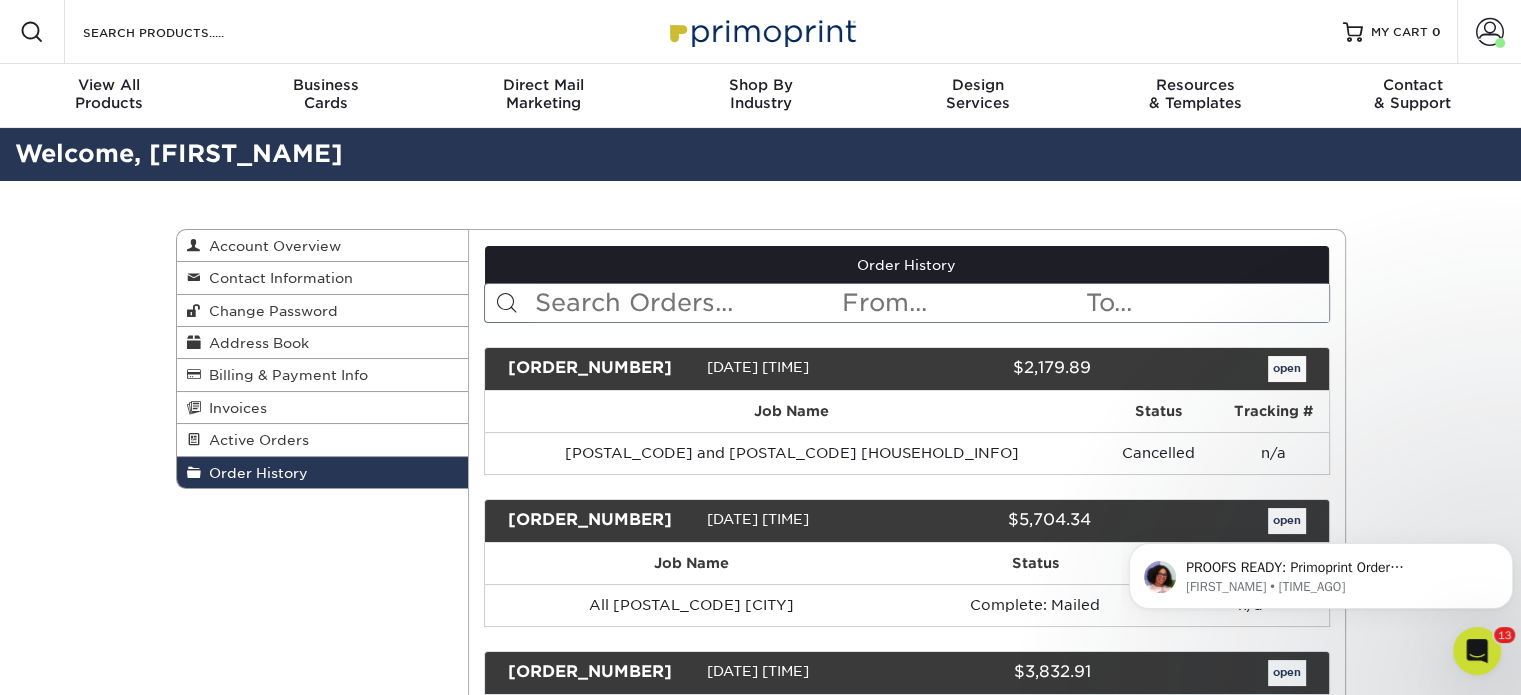 click on "PROOFS READY: Primoprint Order [ORDER_NUMBER]  Good morning [FIRST_NAME],    Thank you for placing your print order with Primoprint. This is a reminder that your proofs are currently available for review.    At your convenience, please return to www.primoprint.com and log into your account. From there, go to Account &gt; Active Orders &gt; Pending Proofs. You may then review your proofs and either approve or reject each one.   Once approved, the order will be submitted to production shortly. Please let us know if you have any questions or concerns regarding your proofs or your order. You will receive a copy of this message by email [FIRST_NAME] • [TIME_AGO]" at bounding box center (1321, 571) 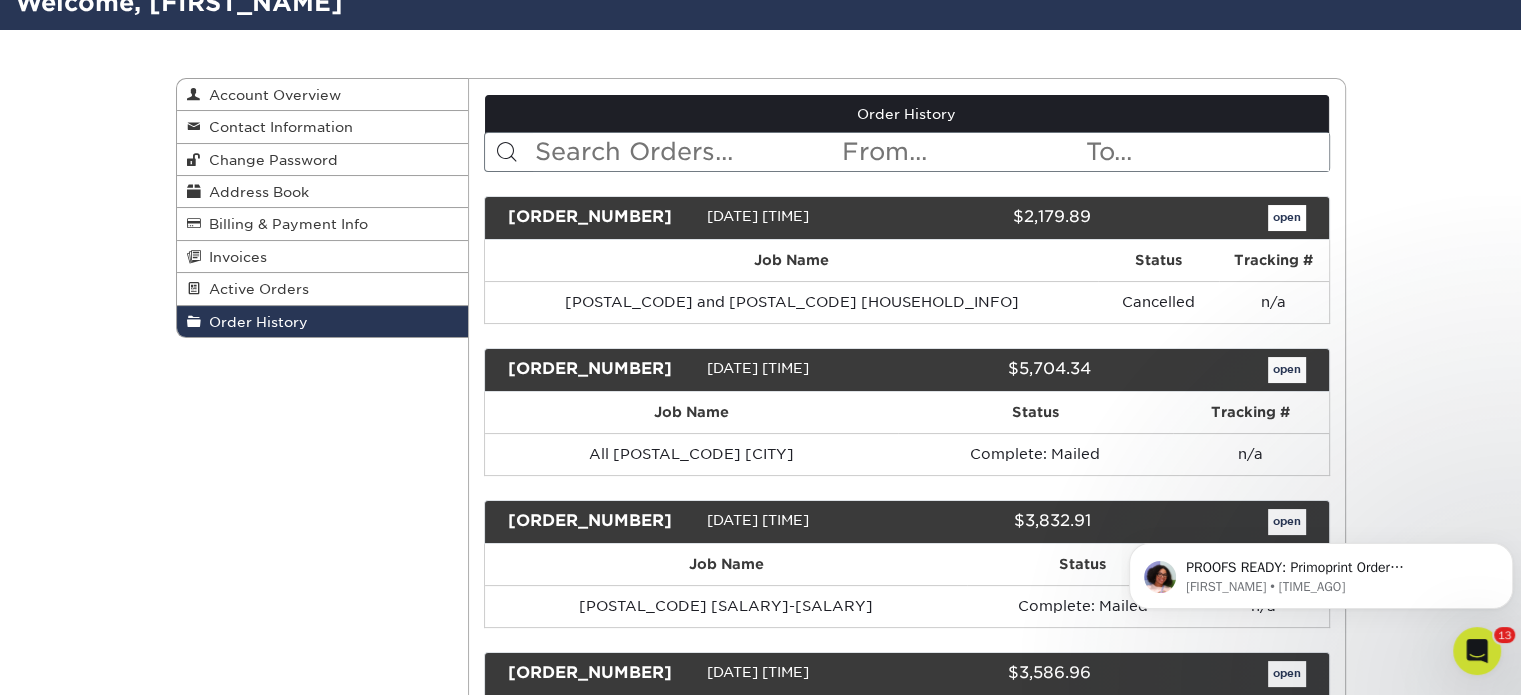 scroll, scrollTop: 152, scrollLeft: 0, axis: vertical 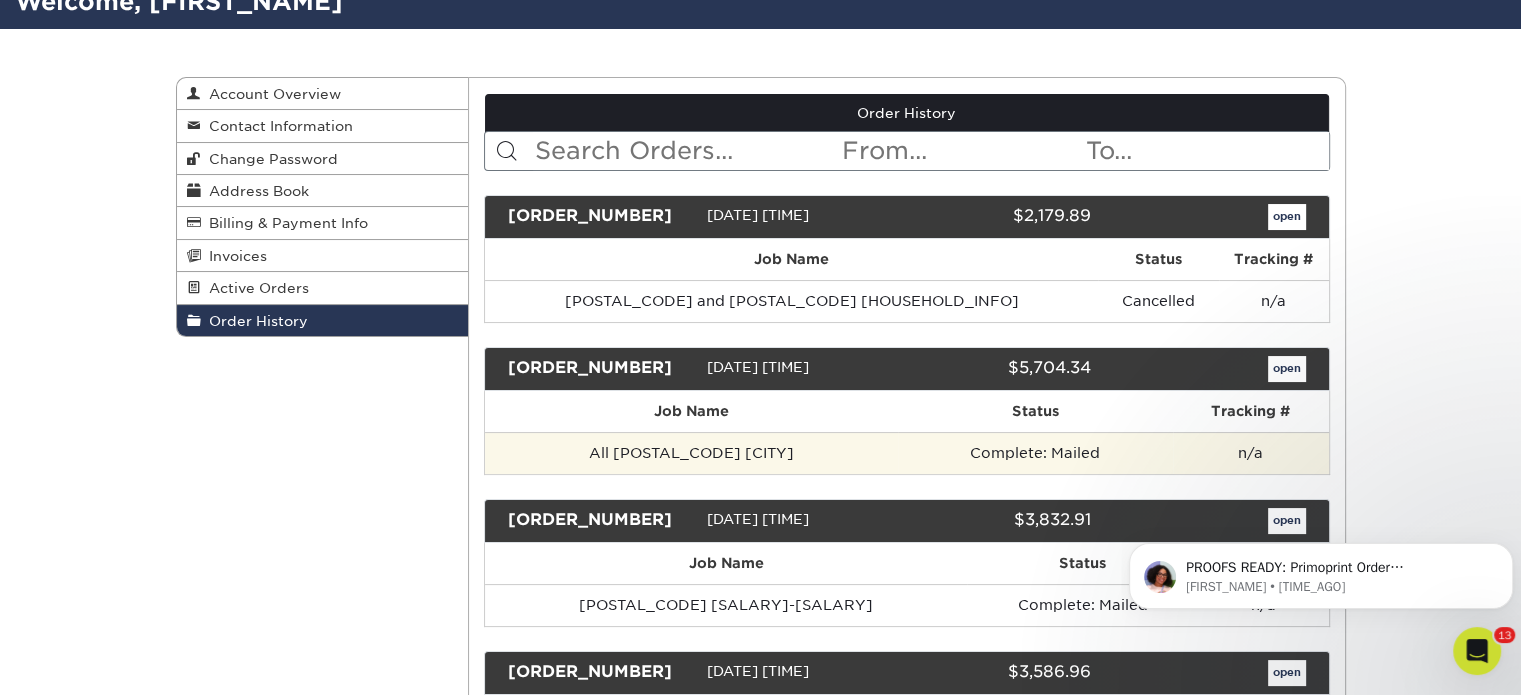 click on "n/a" at bounding box center [1251, 453] 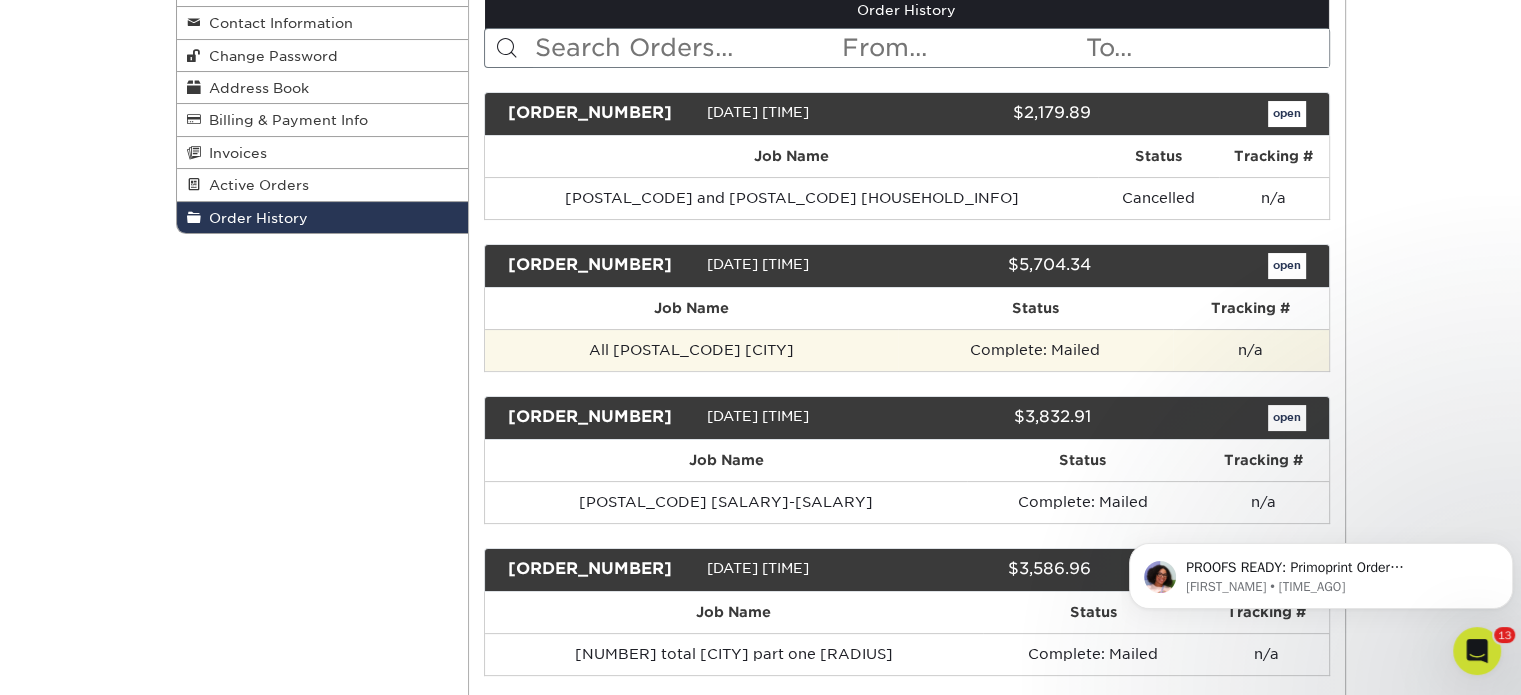 scroll, scrollTop: 256, scrollLeft: 0, axis: vertical 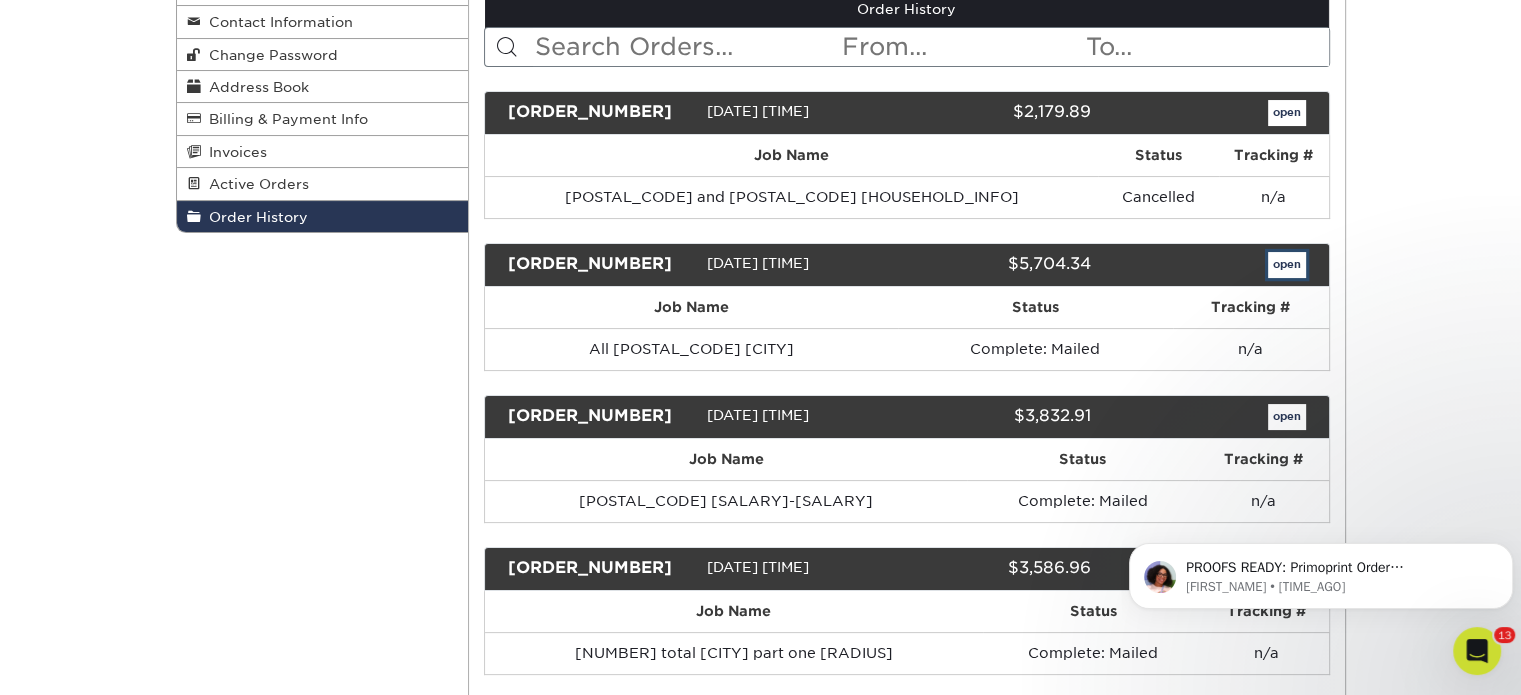 click on "open" at bounding box center (1287, 265) 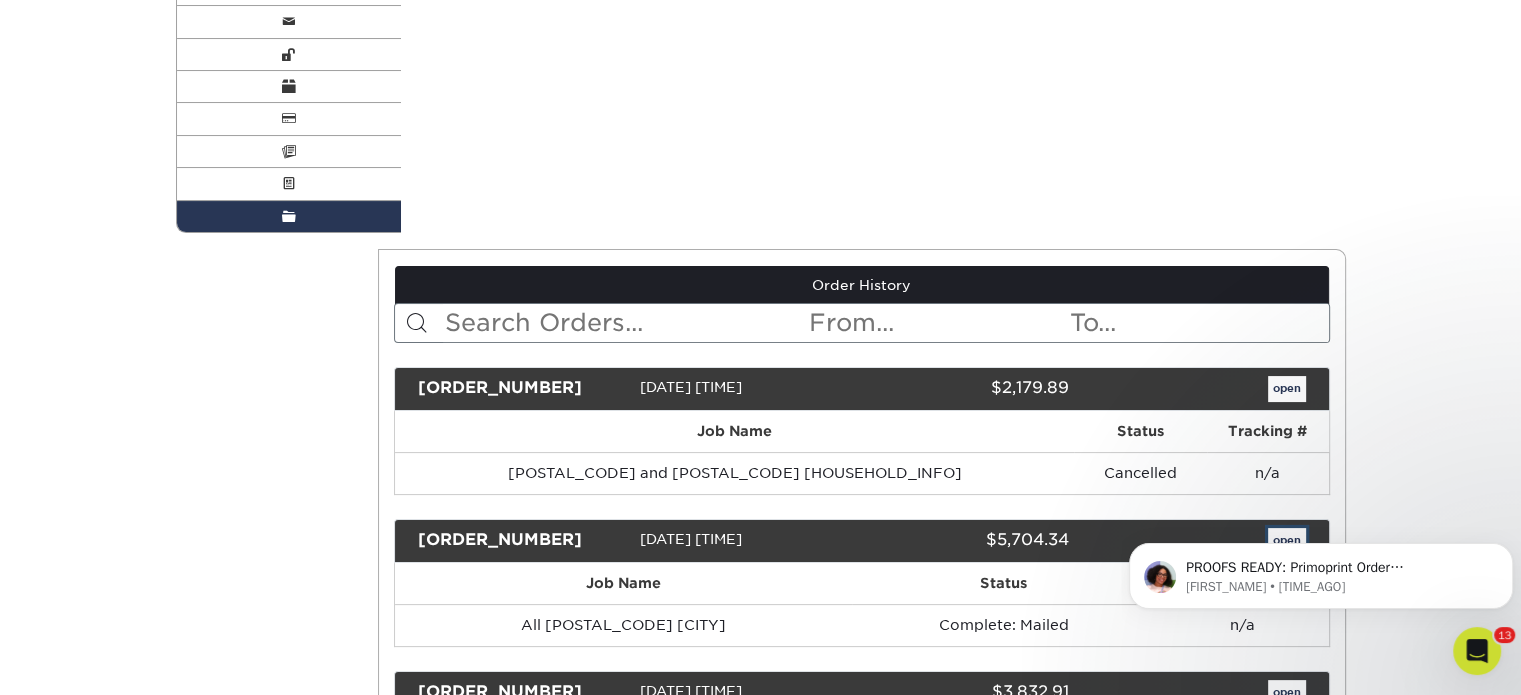 scroll, scrollTop: 0, scrollLeft: 0, axis: both 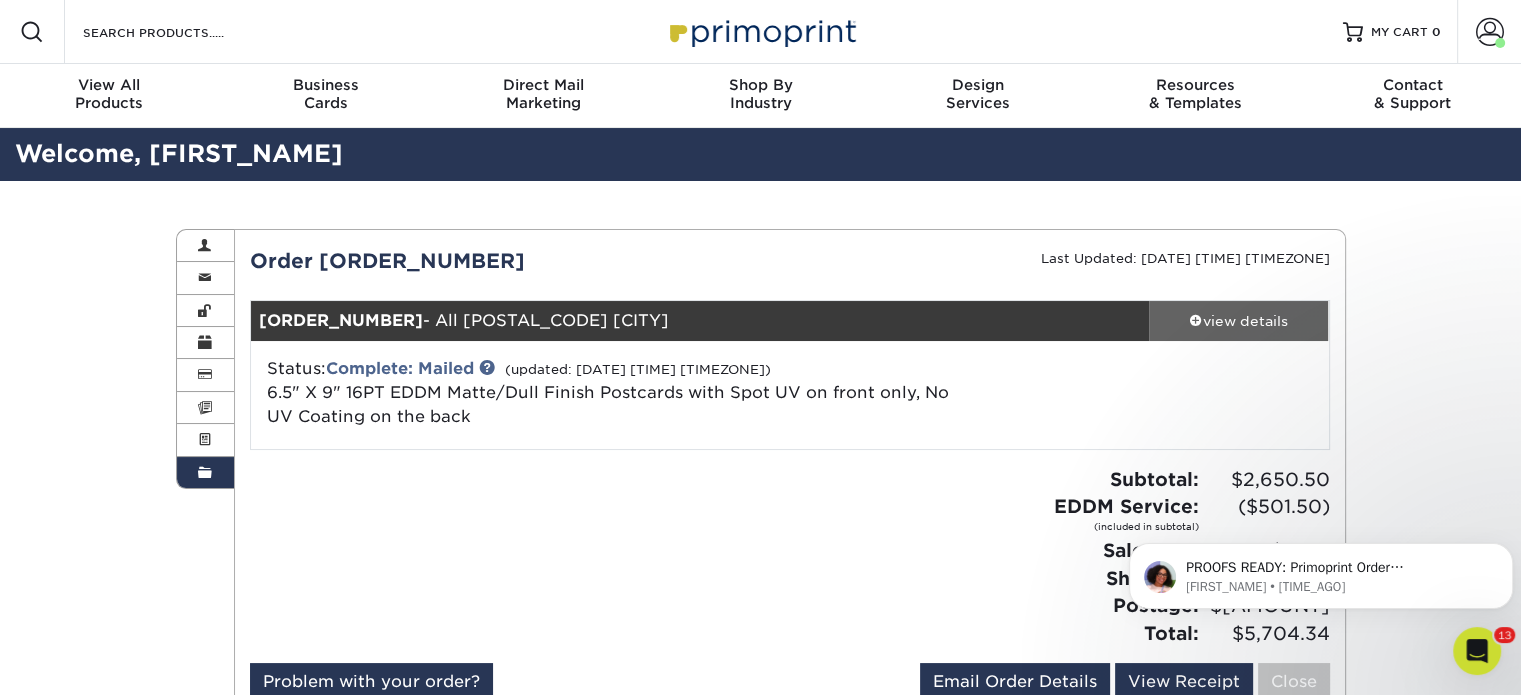 click at bounding box center [1196, 320] 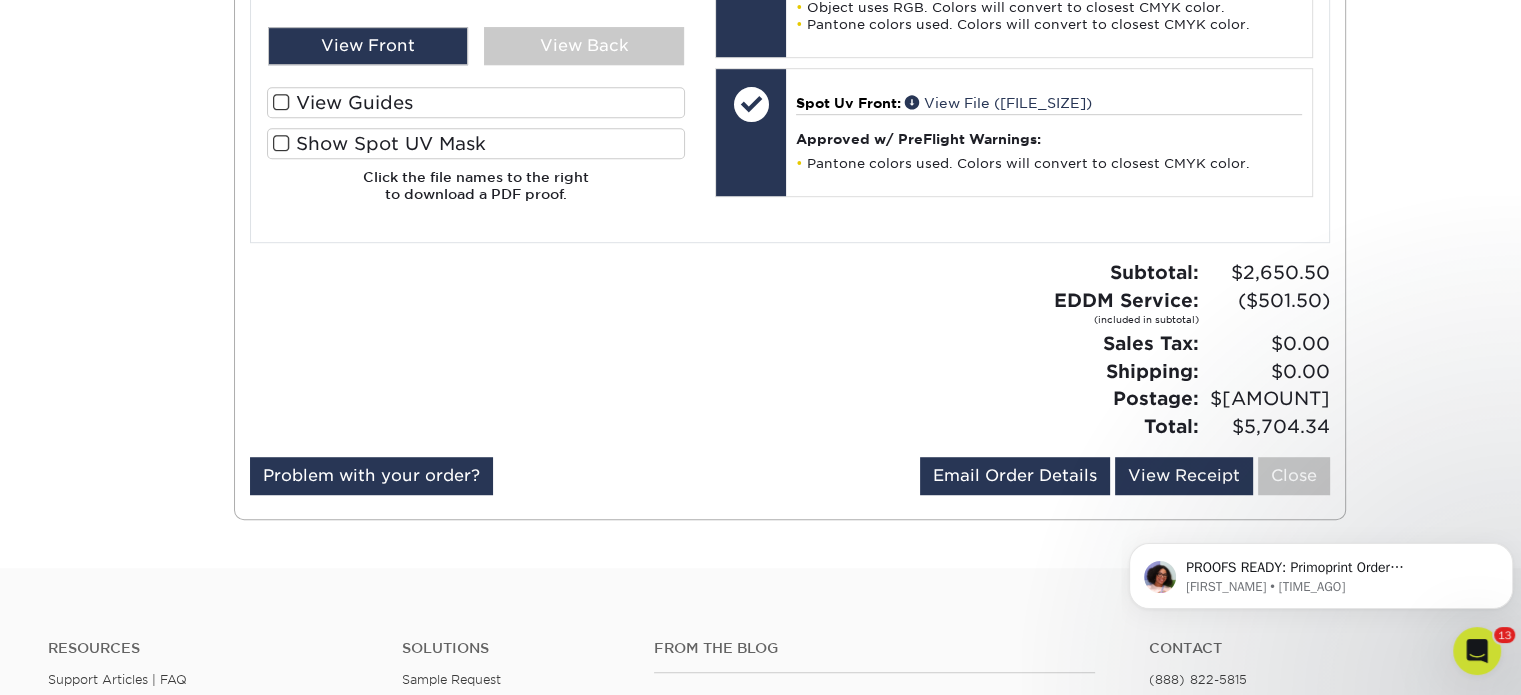 scroll, scrollTop: 1247, scrollLeft: 0, axis: vertical 